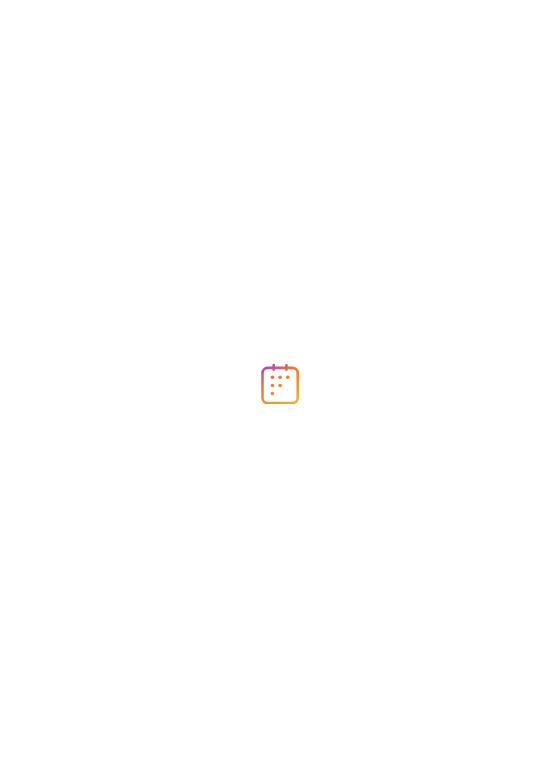 scroll, scrollTop: 0, scrollLeft: 0, axis: both 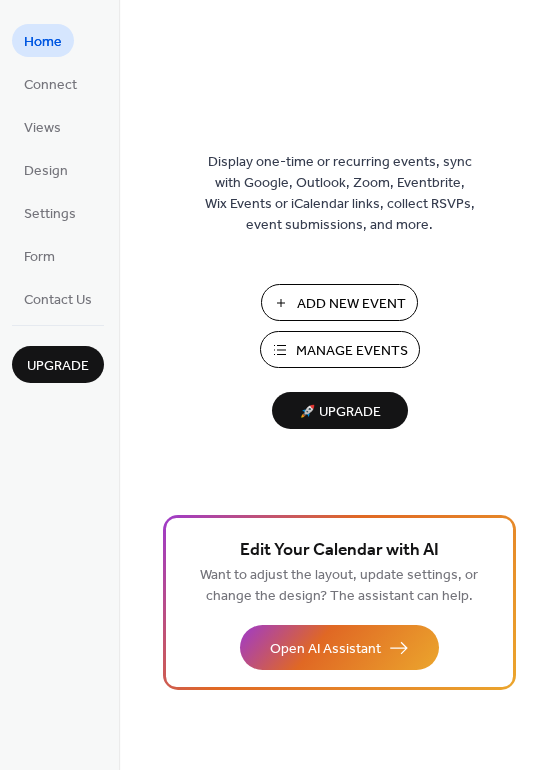 click on "Manage Events" at bounding box center (352, 351) 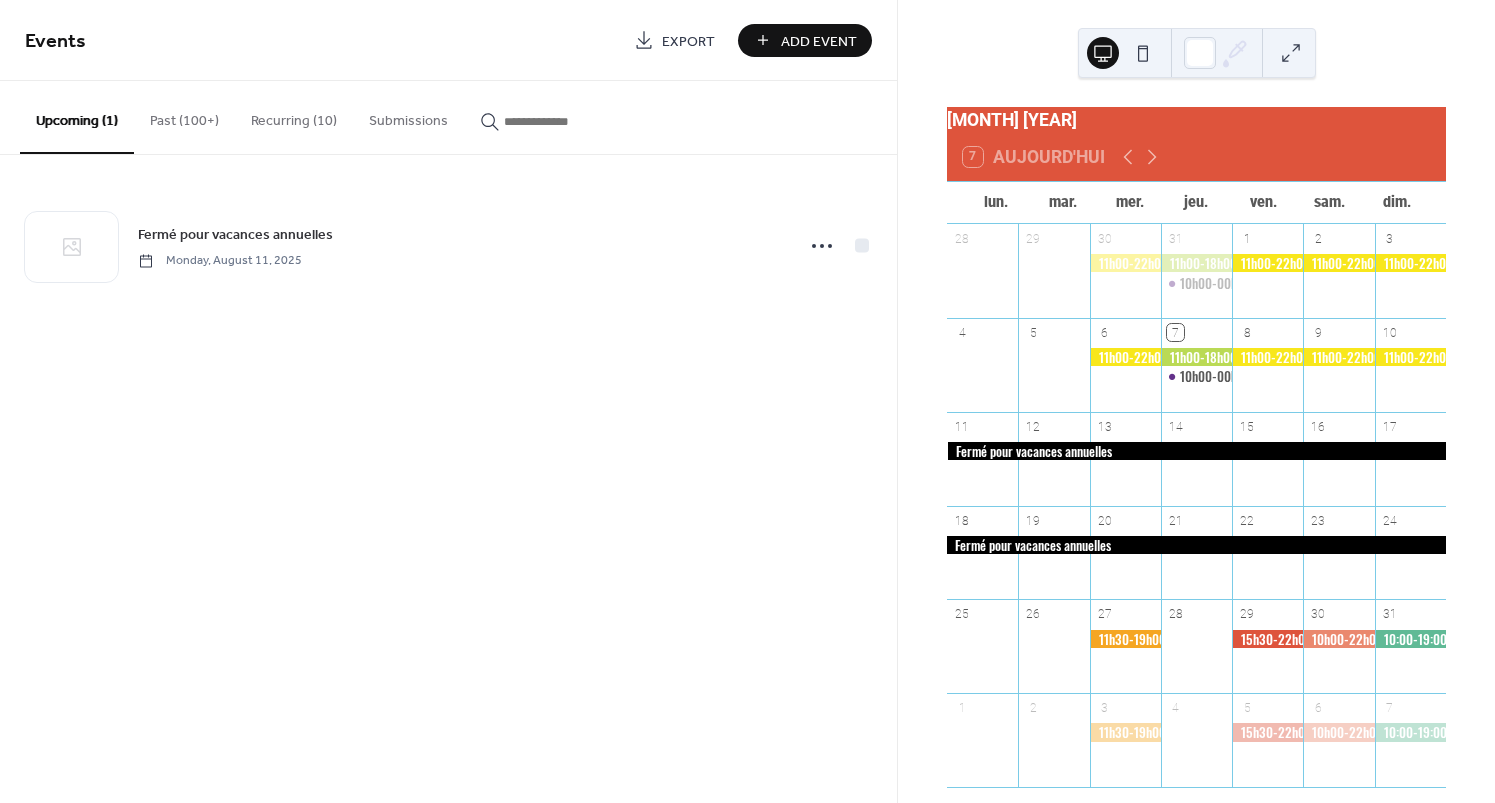 scroll, scrollTop: 0, scrollLeft: 0, axis: both 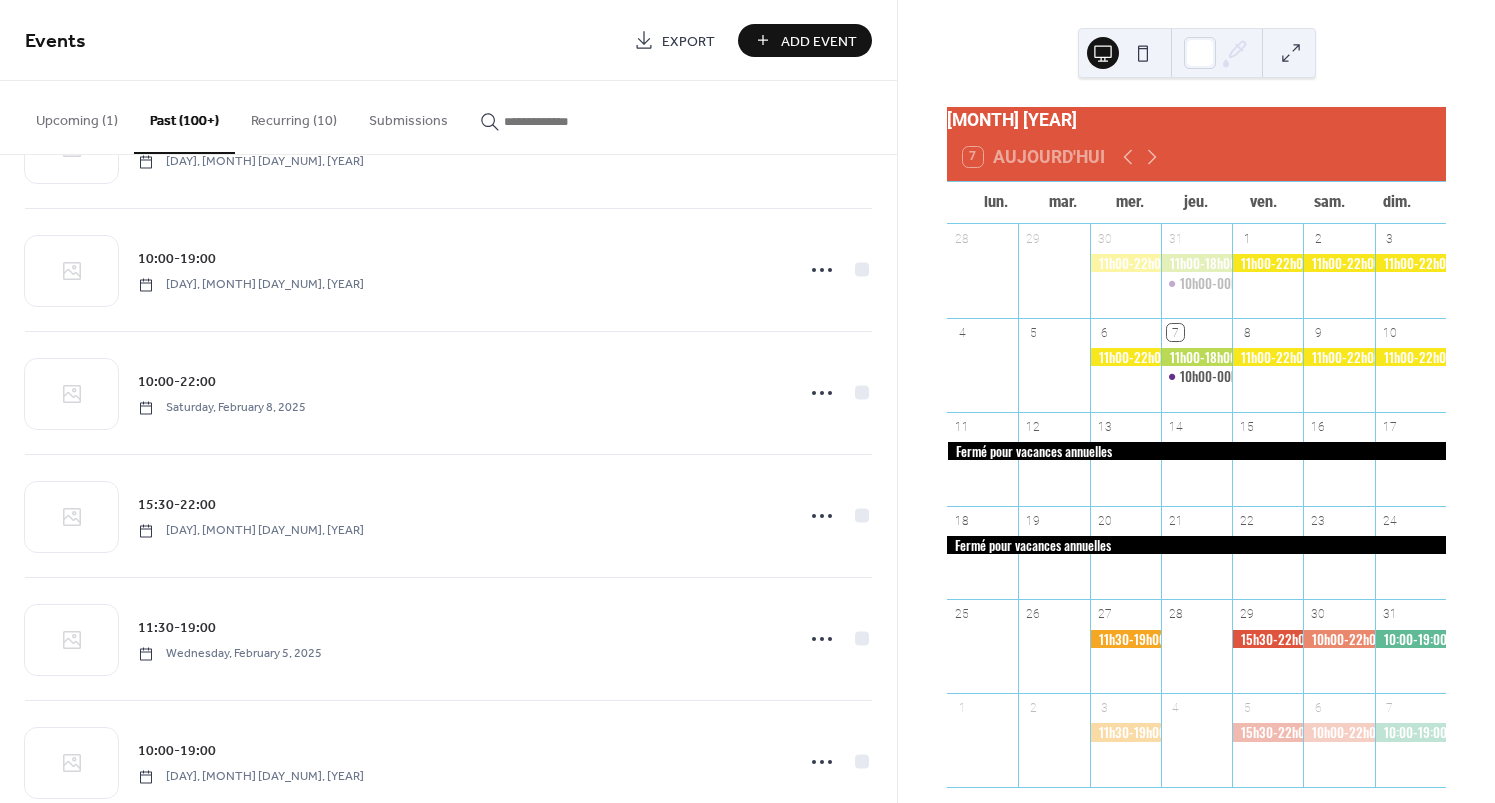 click on "Recurring (10)" at bounding box center [294, 116] 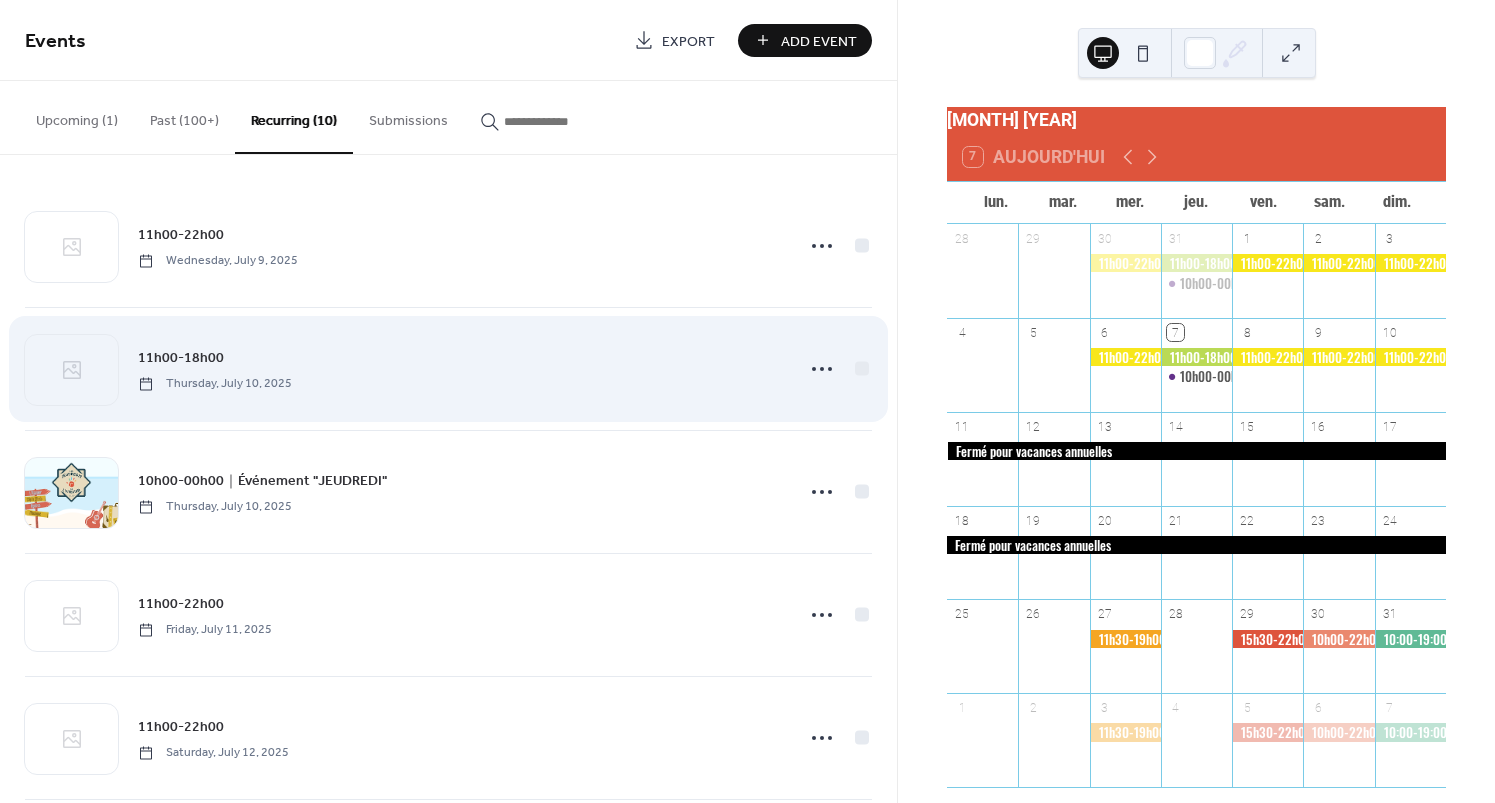 scroll, scrollTop: 0, scrollLeft: 0, axis: both 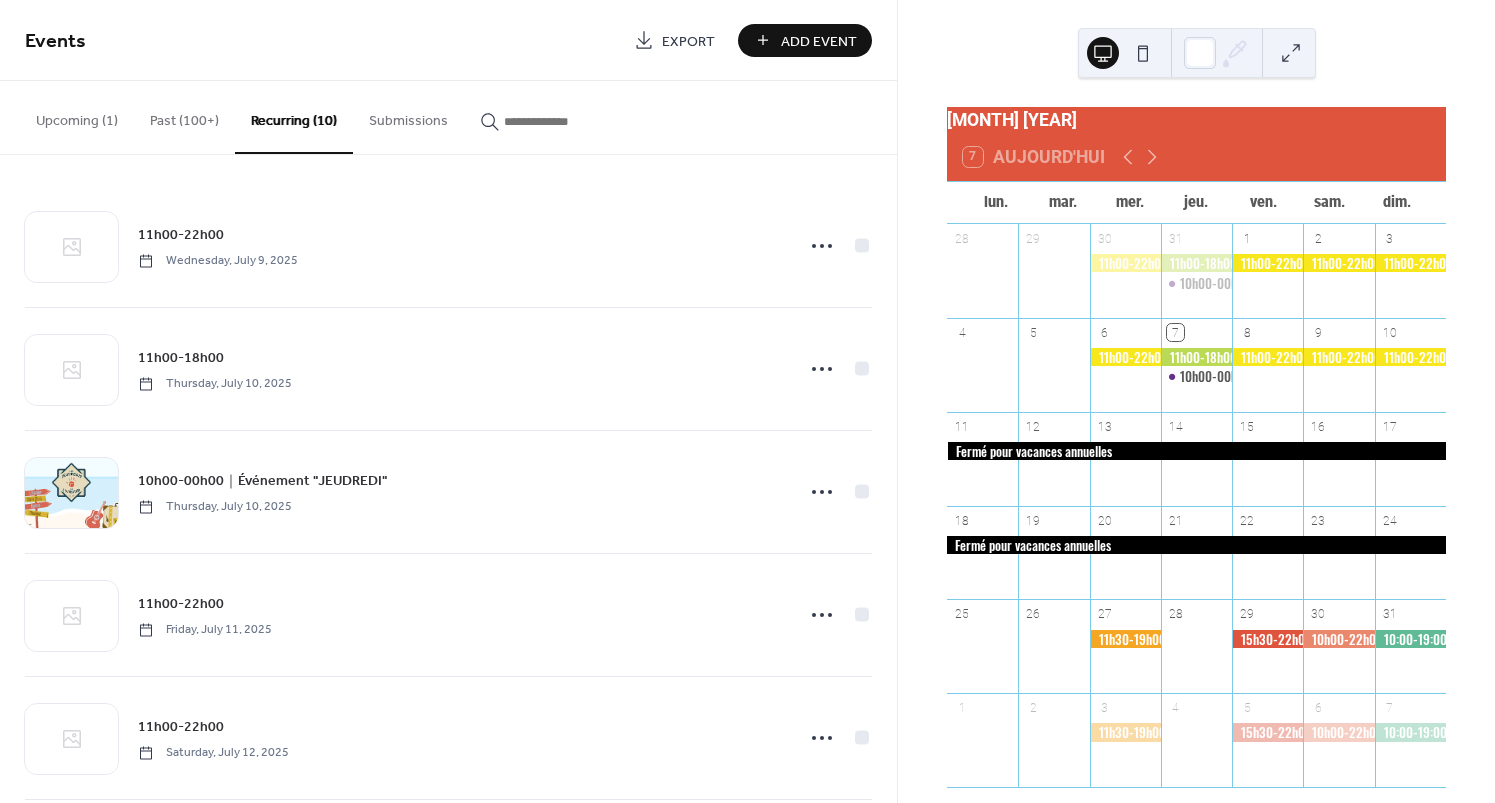 click on "Events" at bounding box center (322, 42) 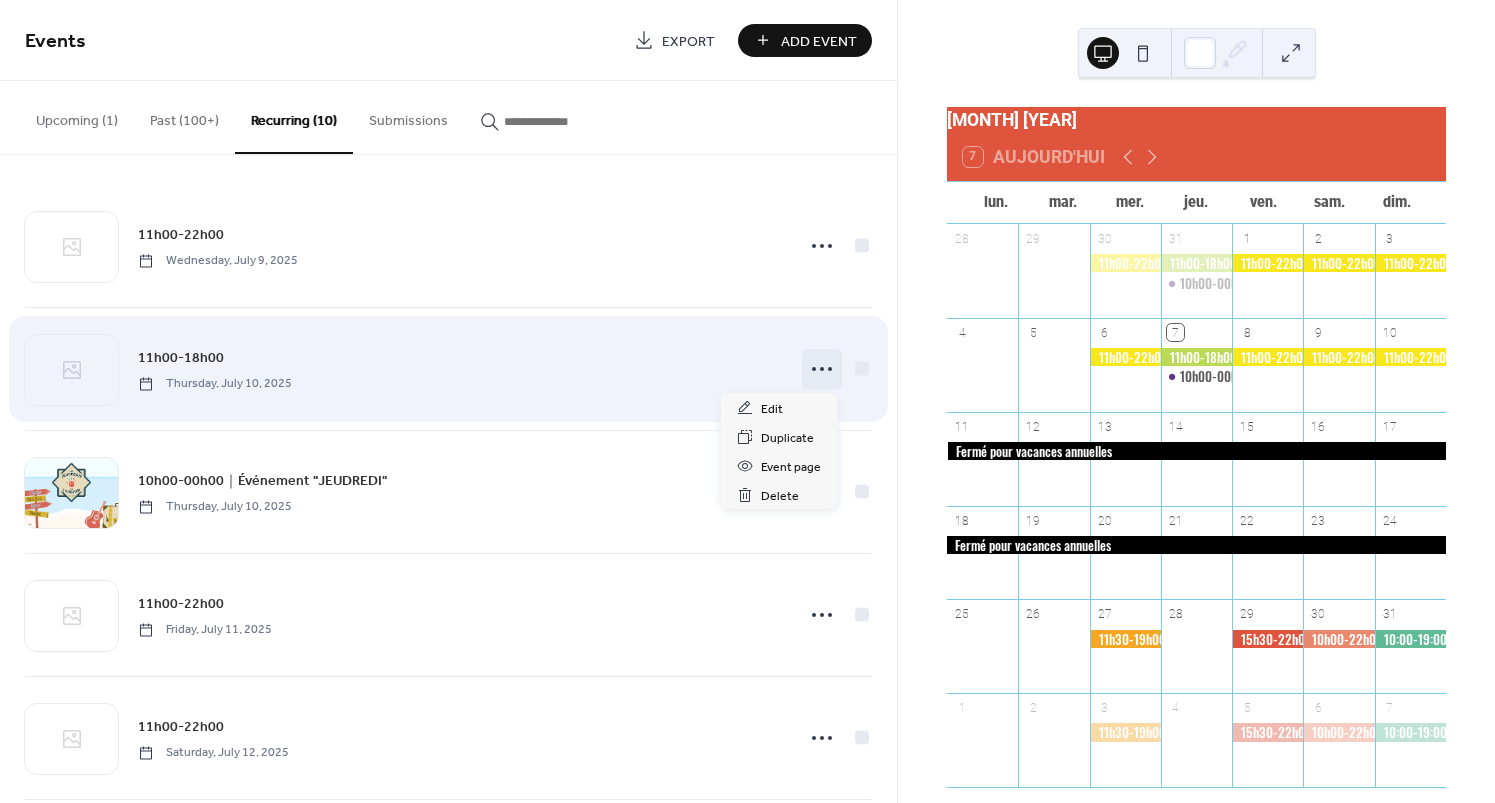 click 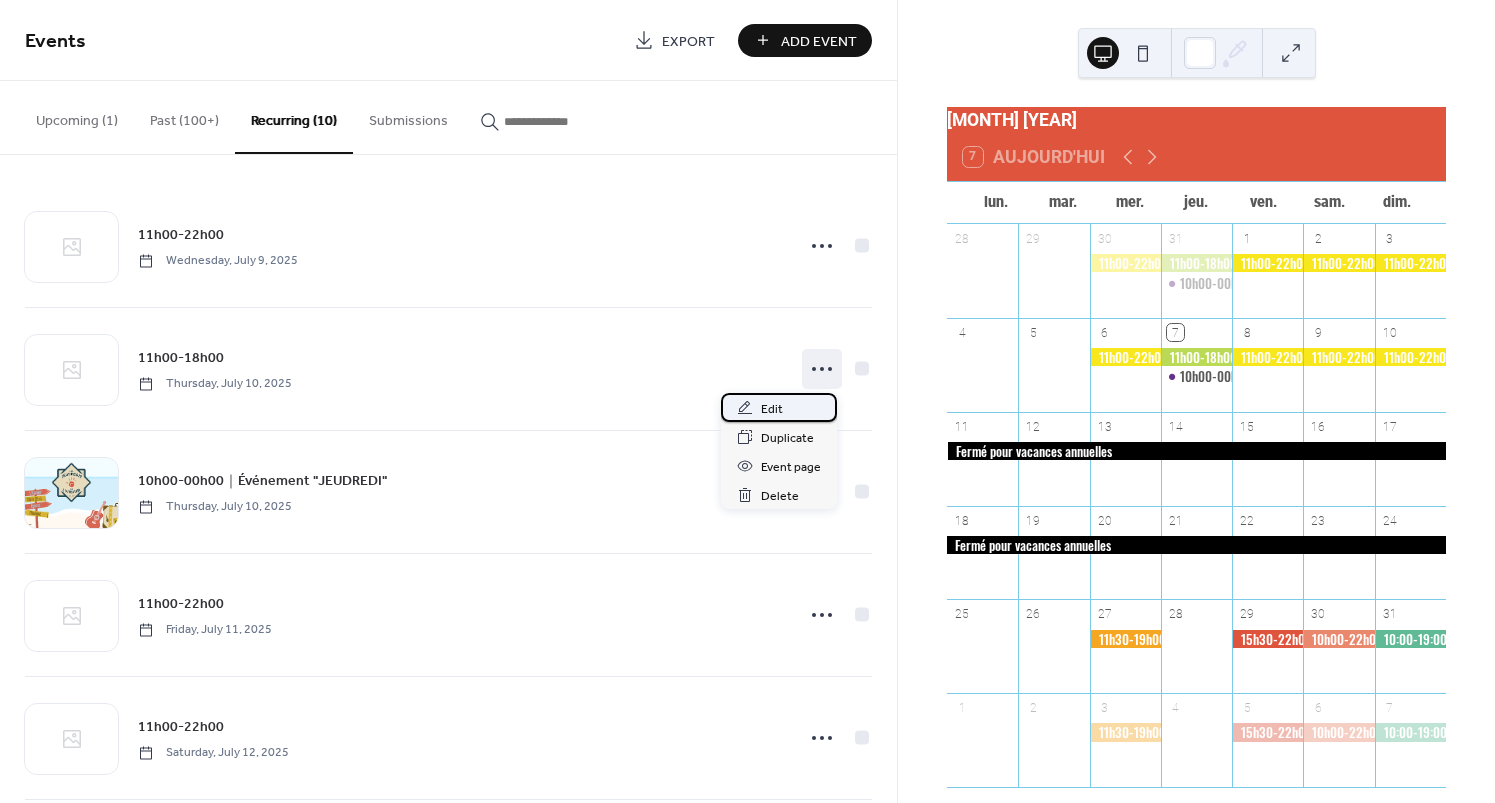 click on "Edit" at bounding box center (772, 409) 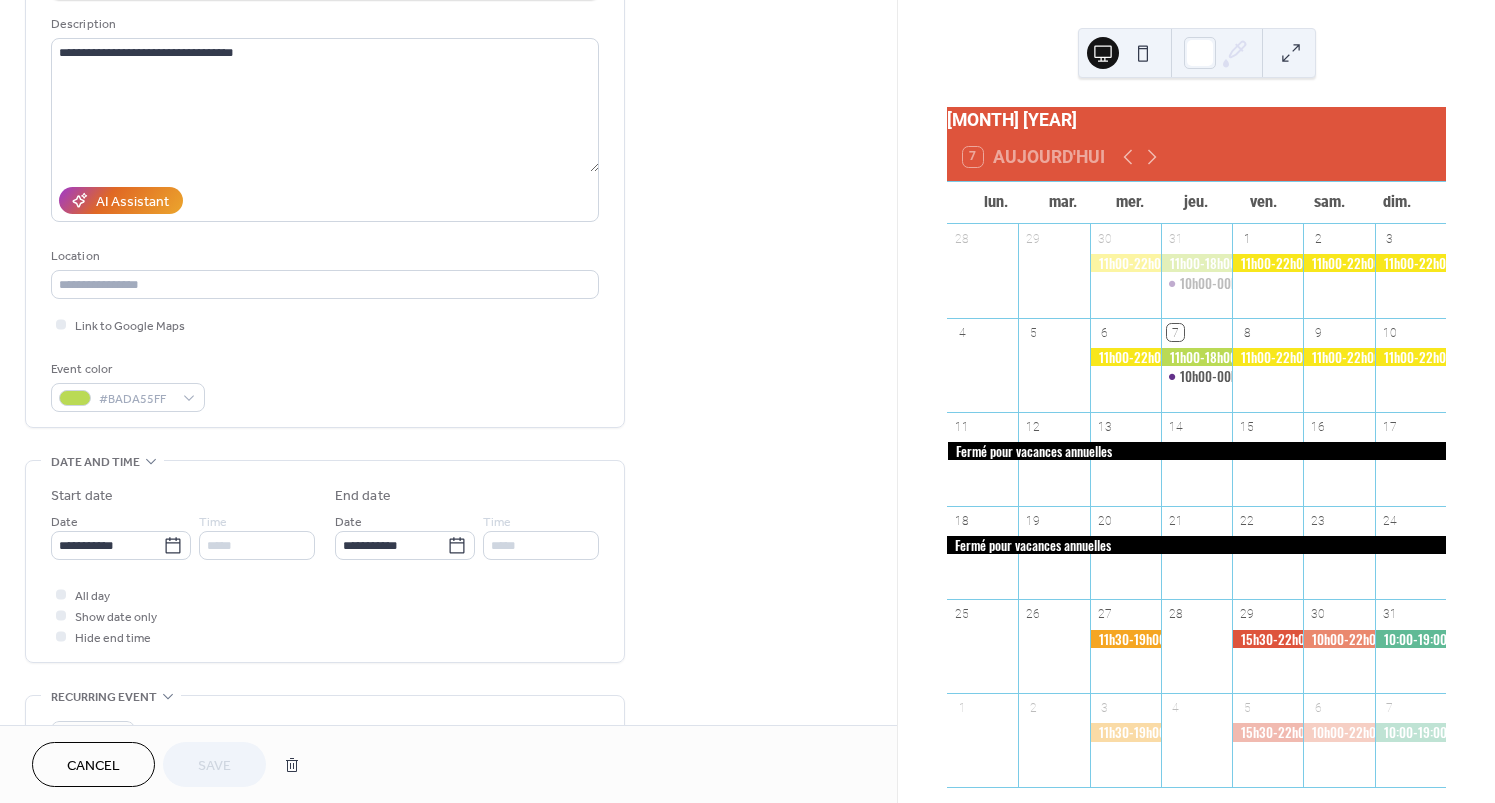 scroll, scrollTop: 85, scrollLeft: 0, axis: vertical 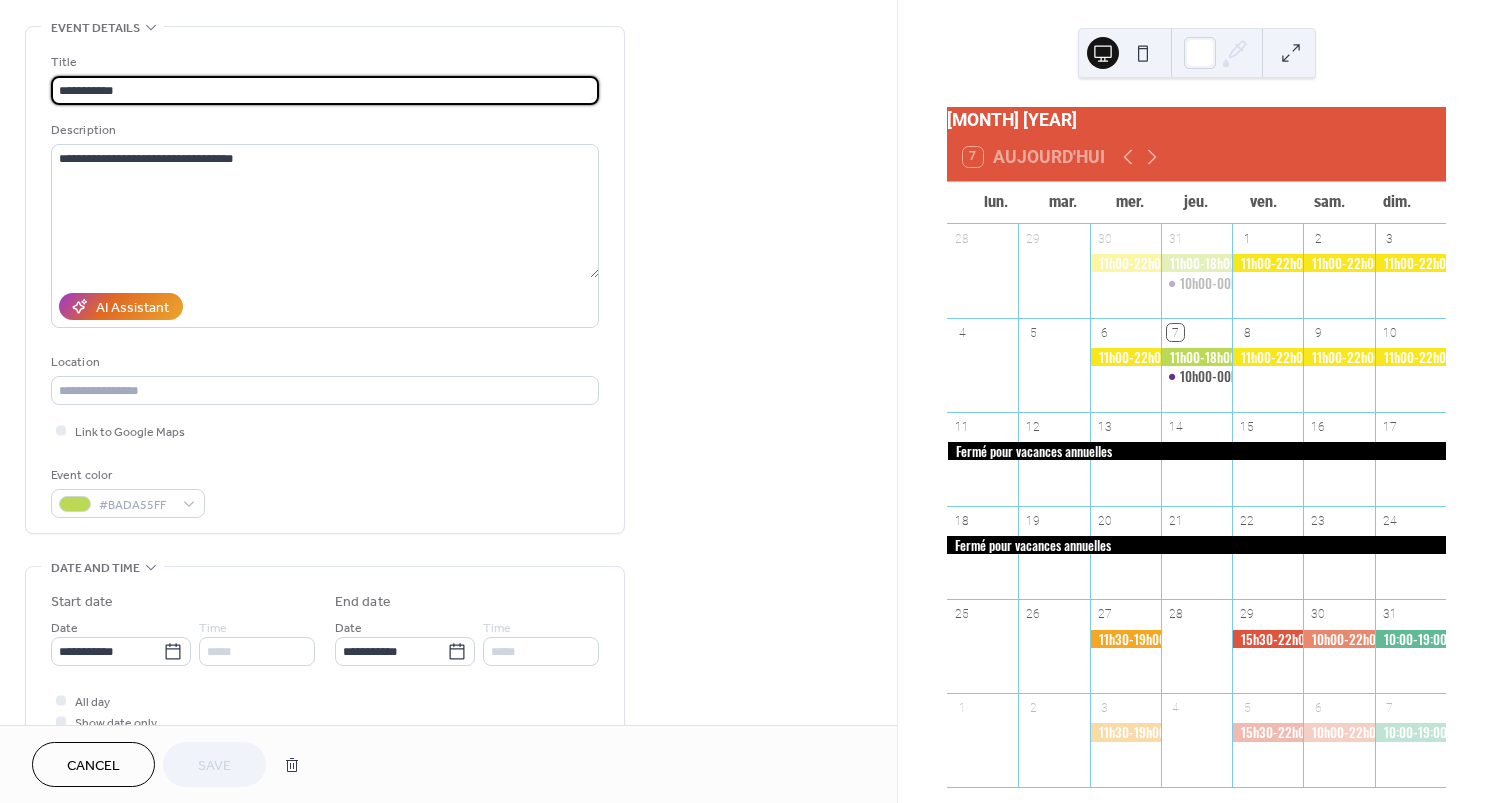 click at bounding box center (1410, 357) 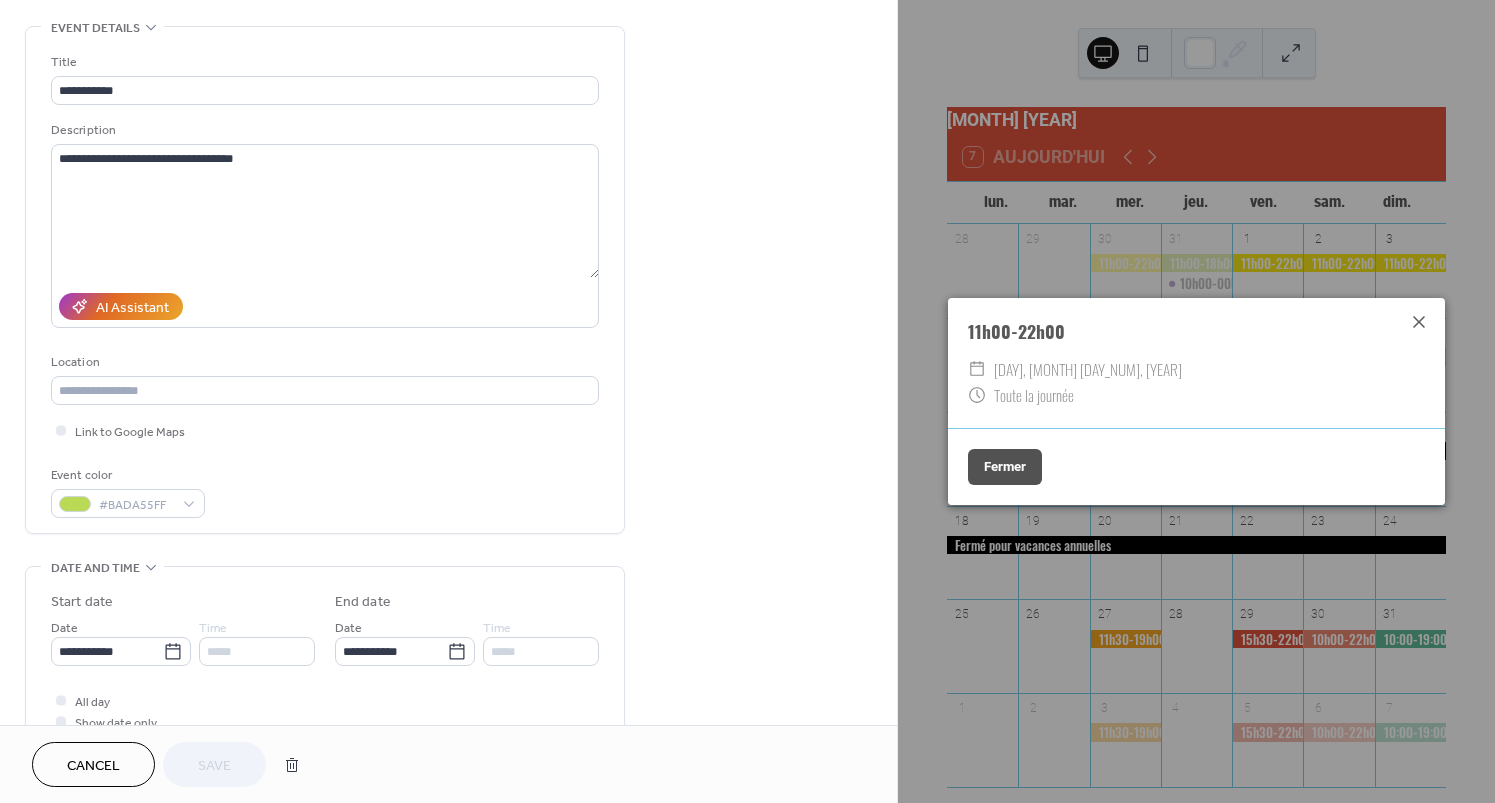 click 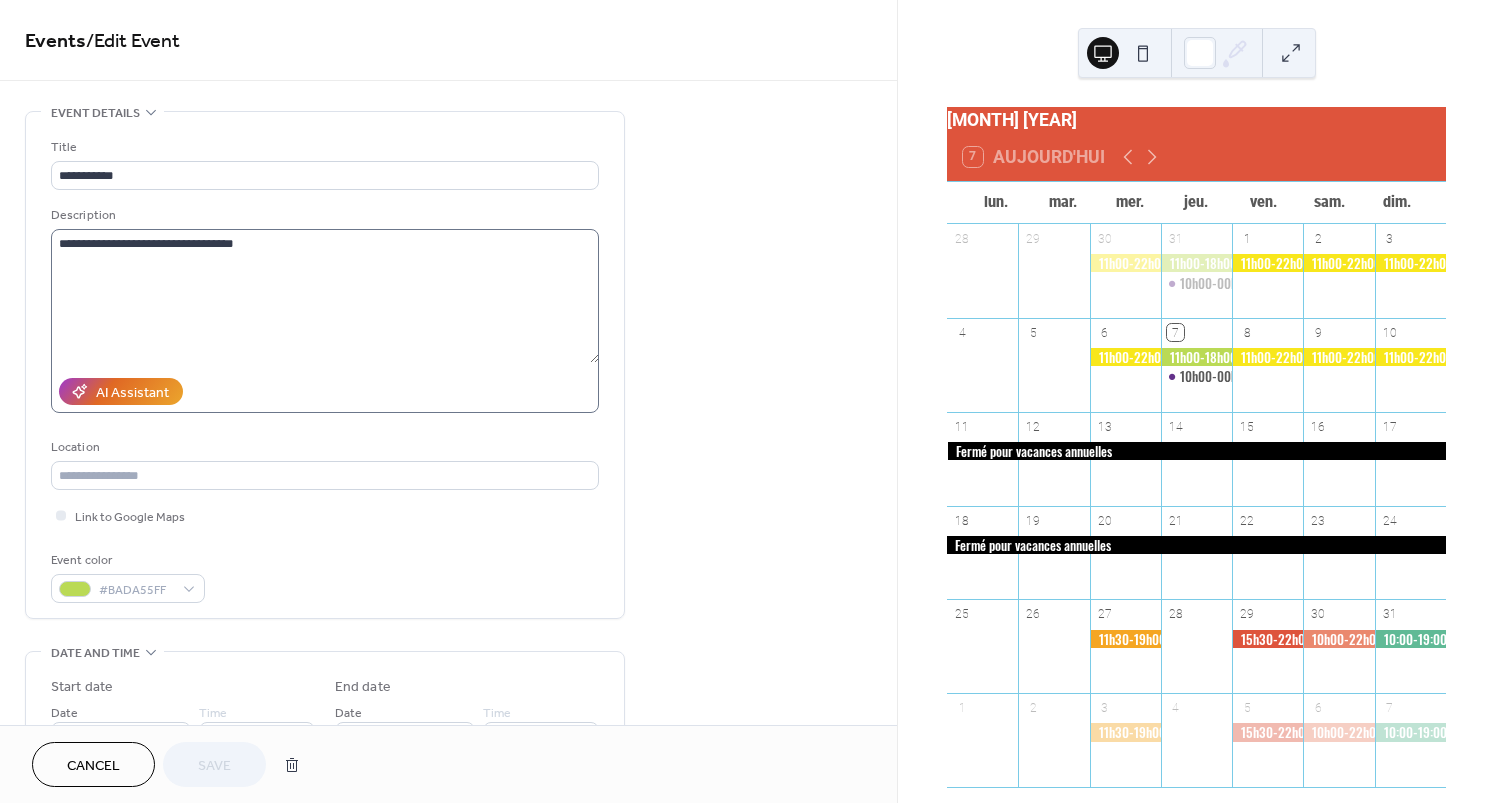 scroll, scrollTop: 0, scrollLeft: 0, axis: both 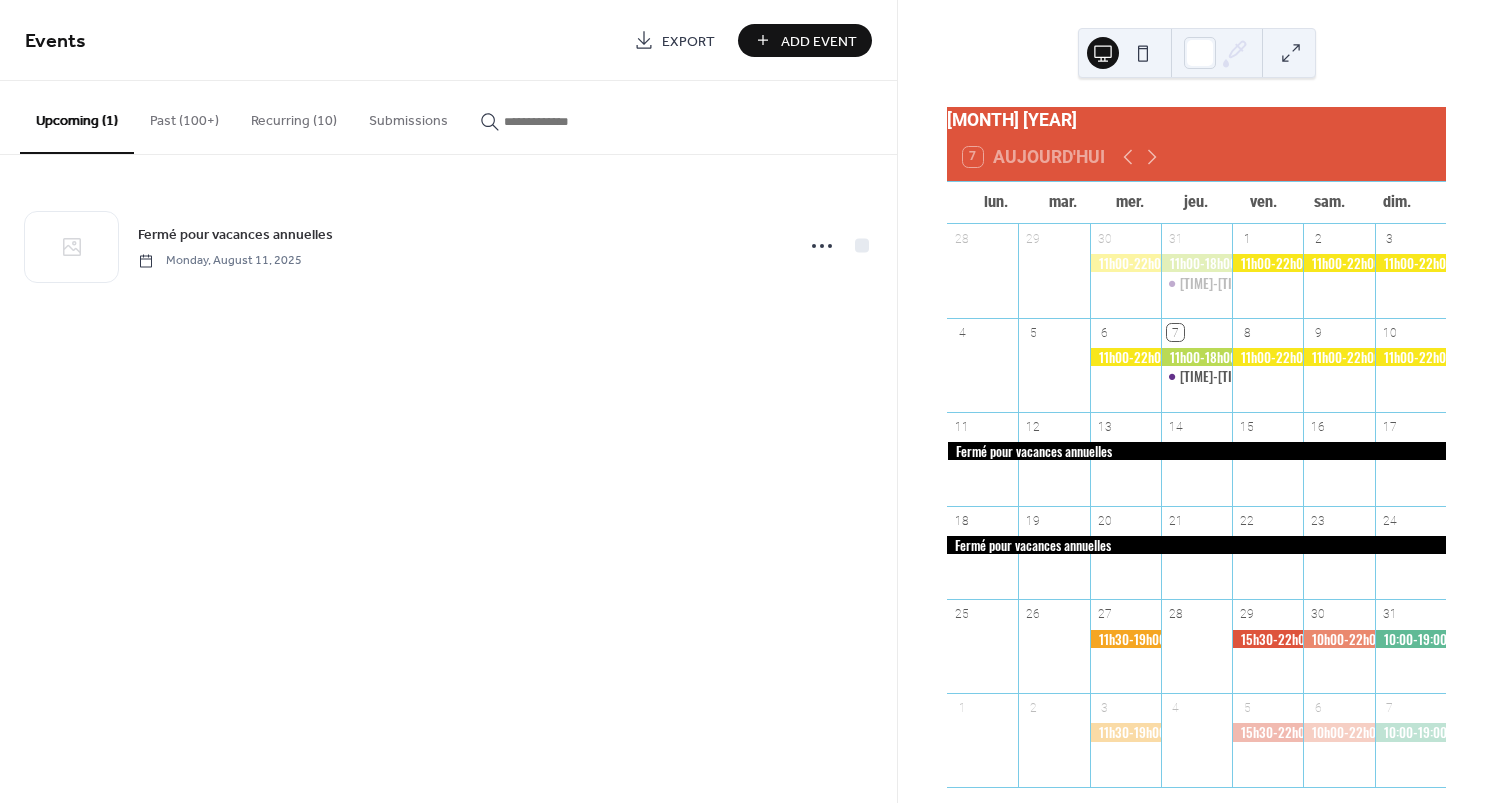 click on "Recurring (10)" at bounding box center [294, 116] 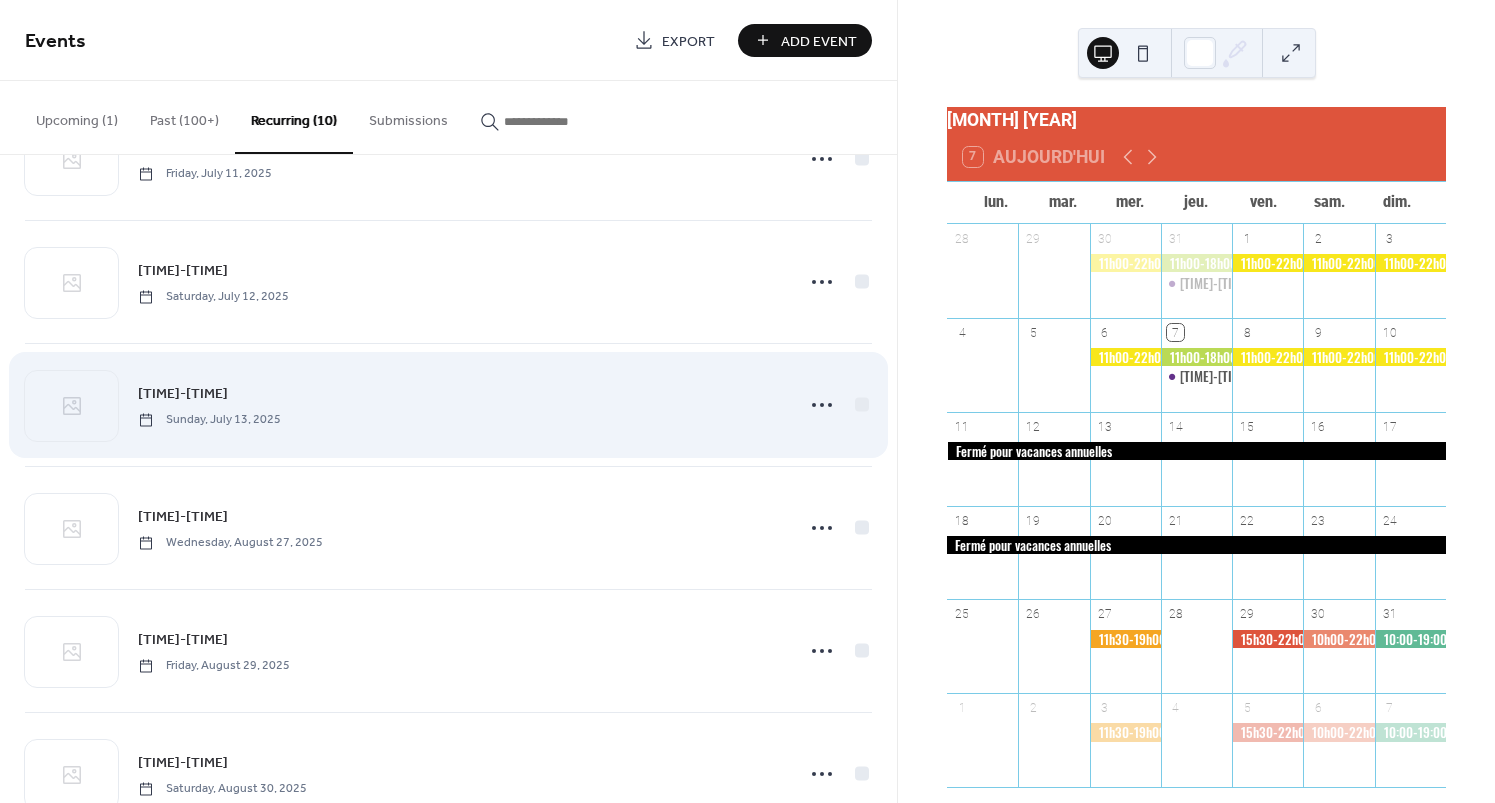 scroll, scrollTop: 458, scrollLeft: 0, axis: vertical 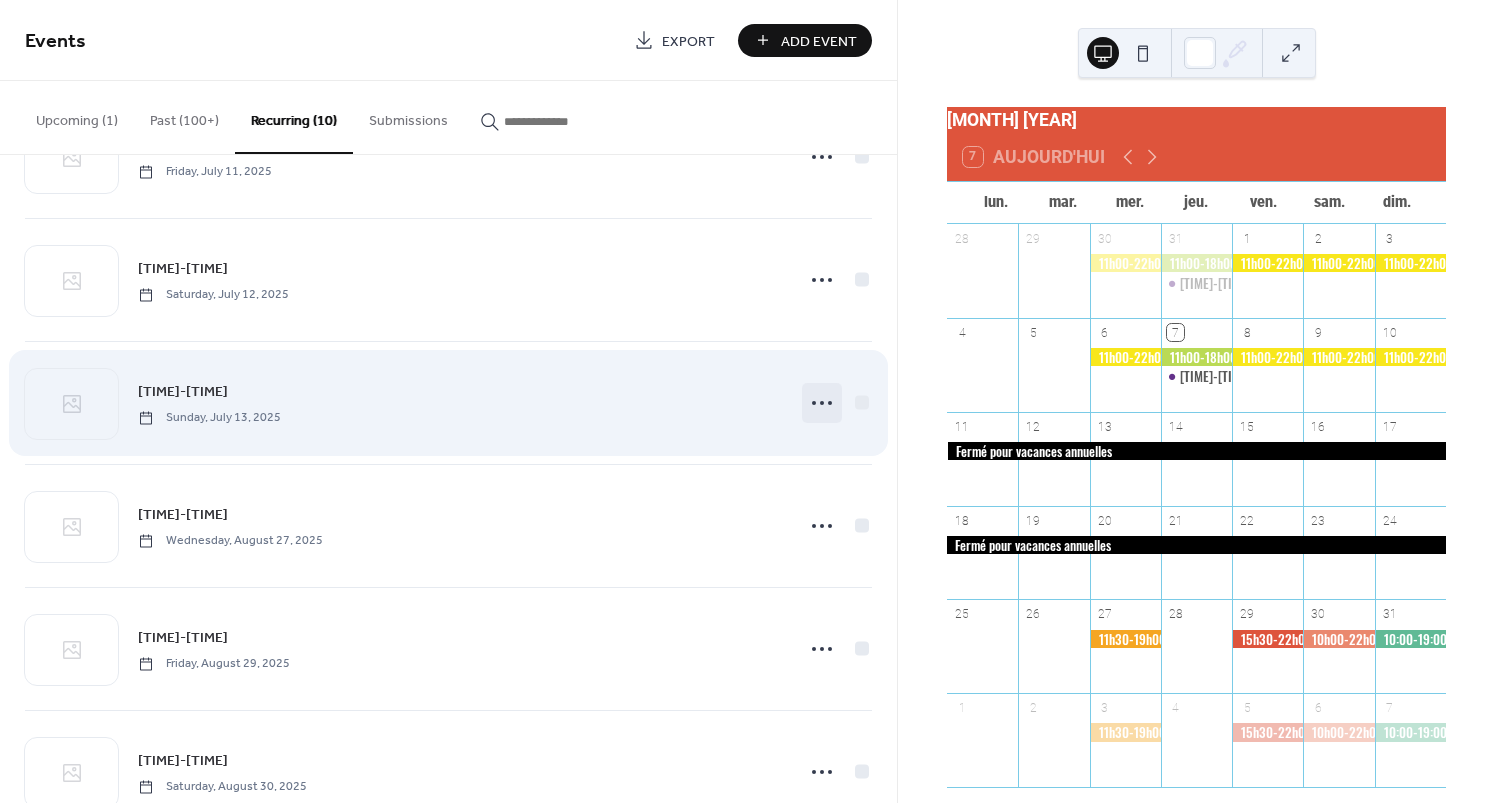 click 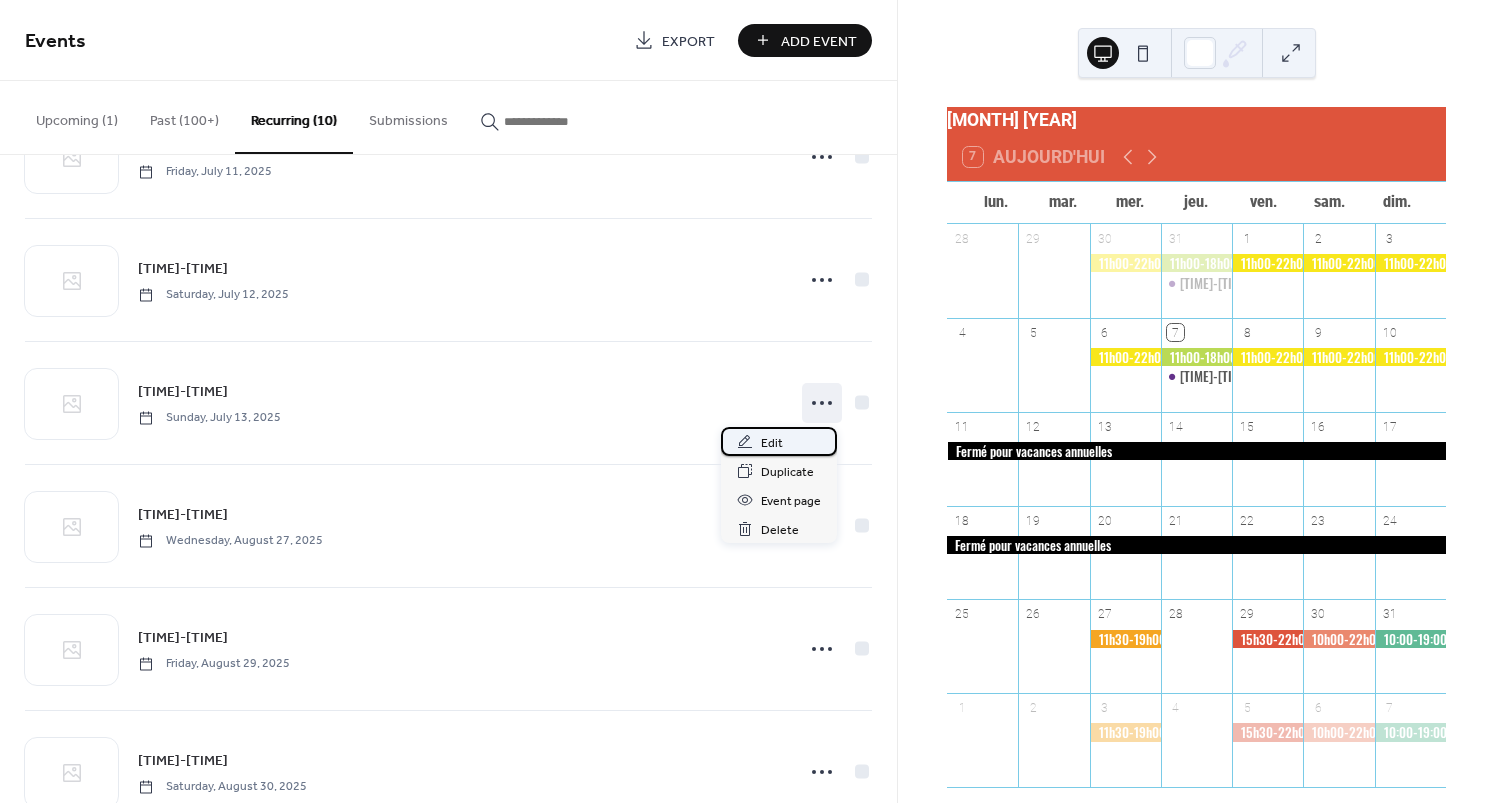 click on "Edit" at bounding box center [772, 443] 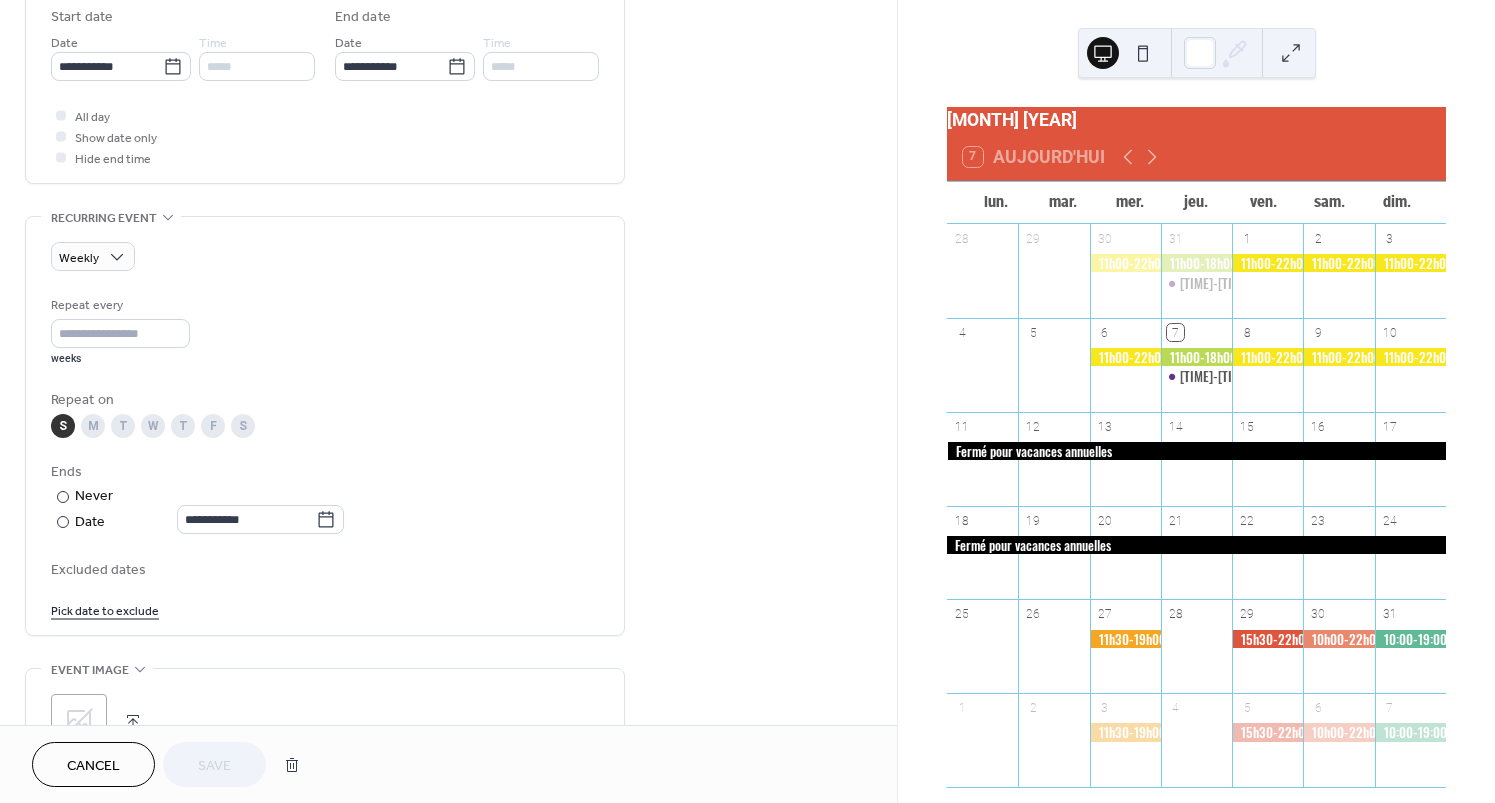 scroll, scrollTop: 675, scrollLeft: 0, axis: vertical 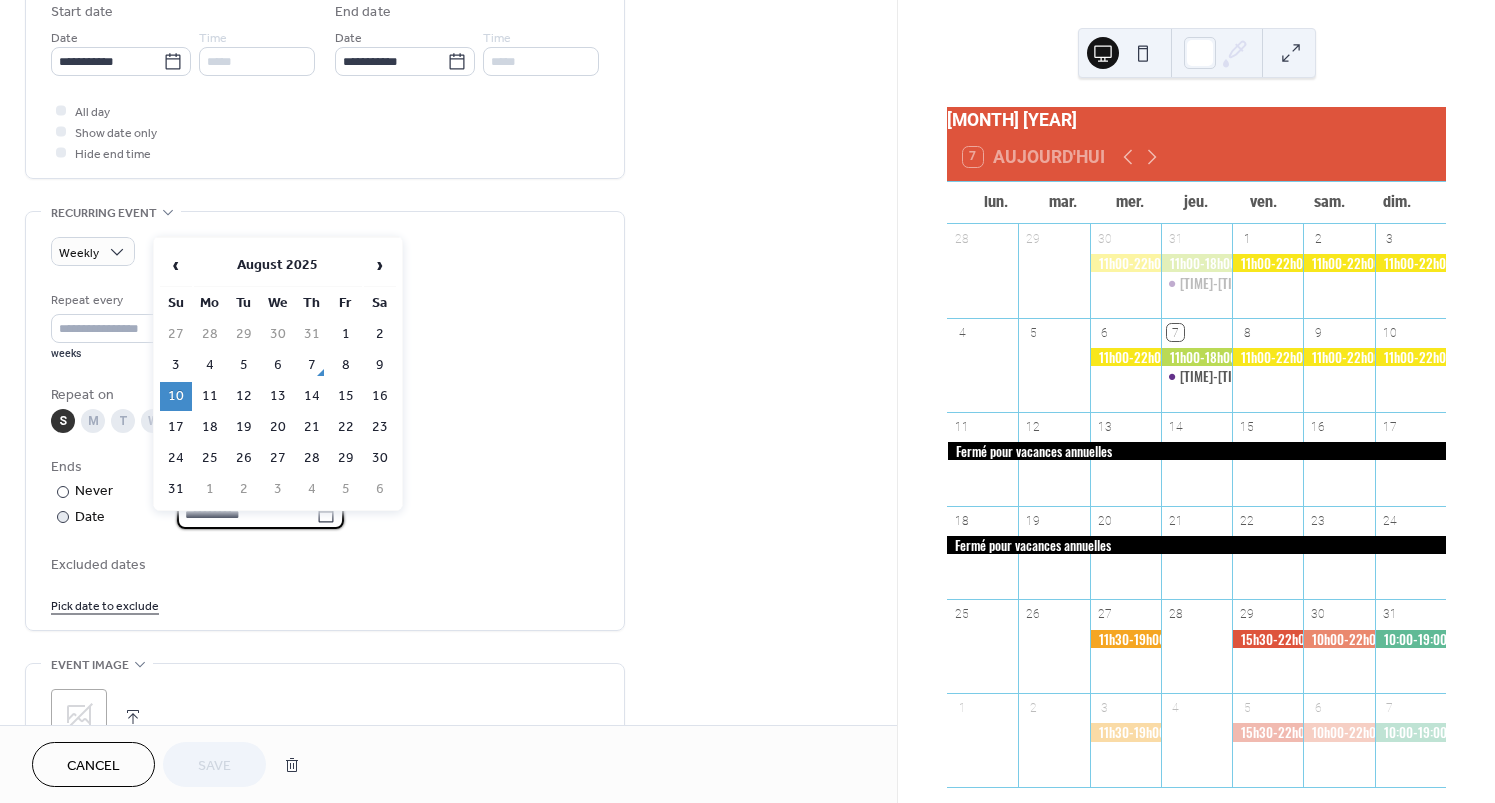 click on "**********" at bounding box center [246, 514] 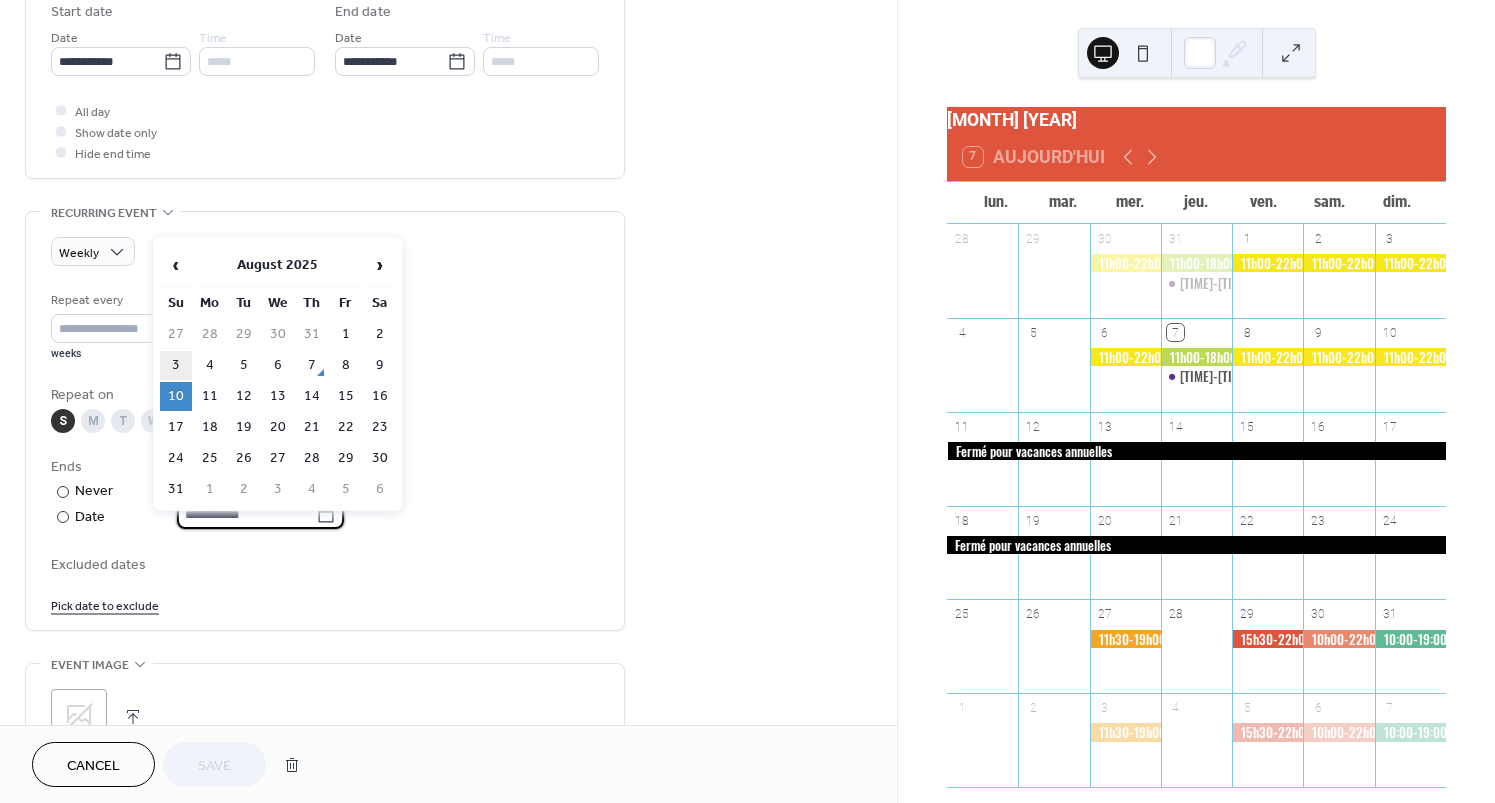 click on "3" at bounding box center (176, 365) 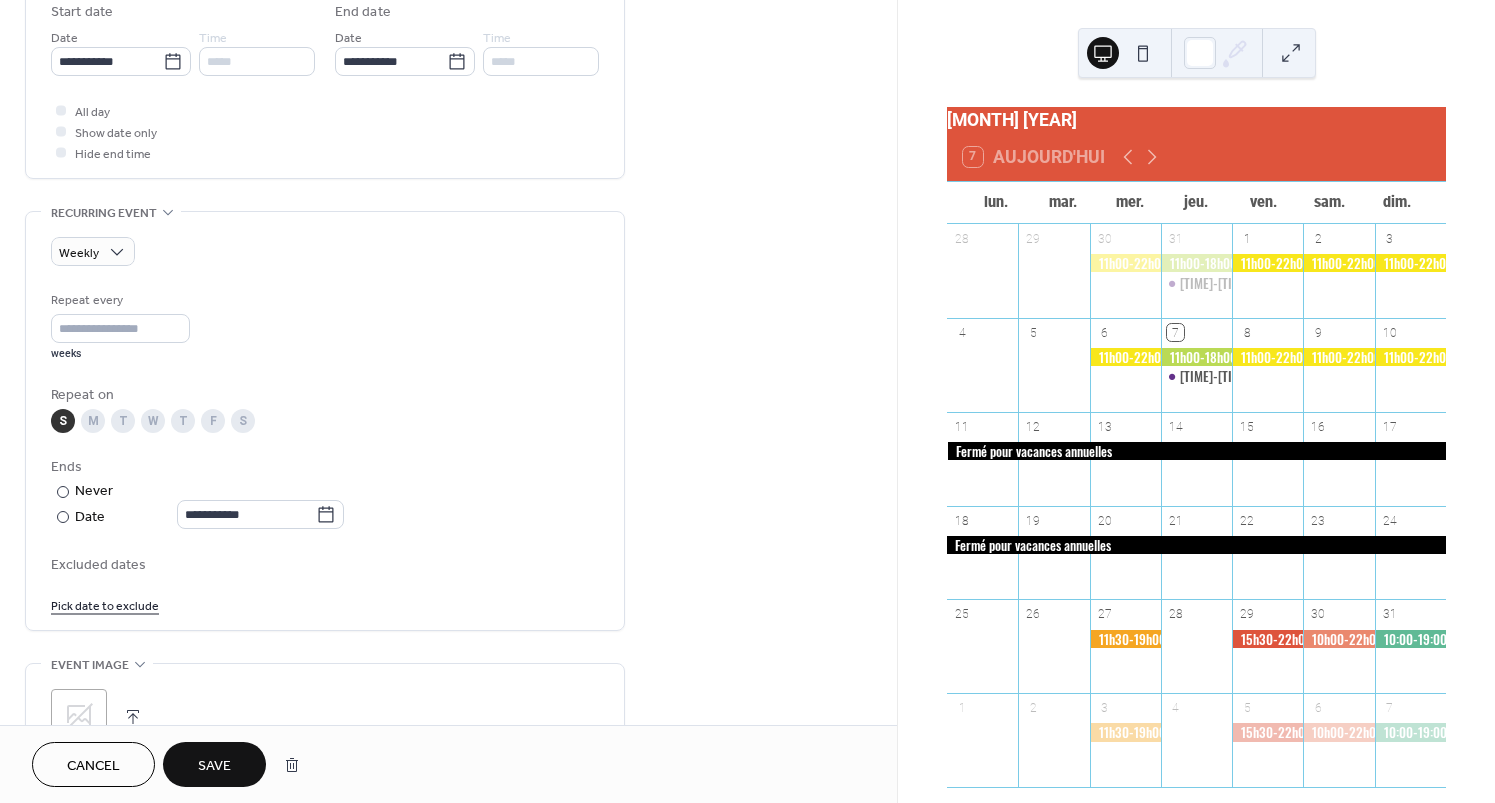 click on "Save" at bounding box center [214, 766] 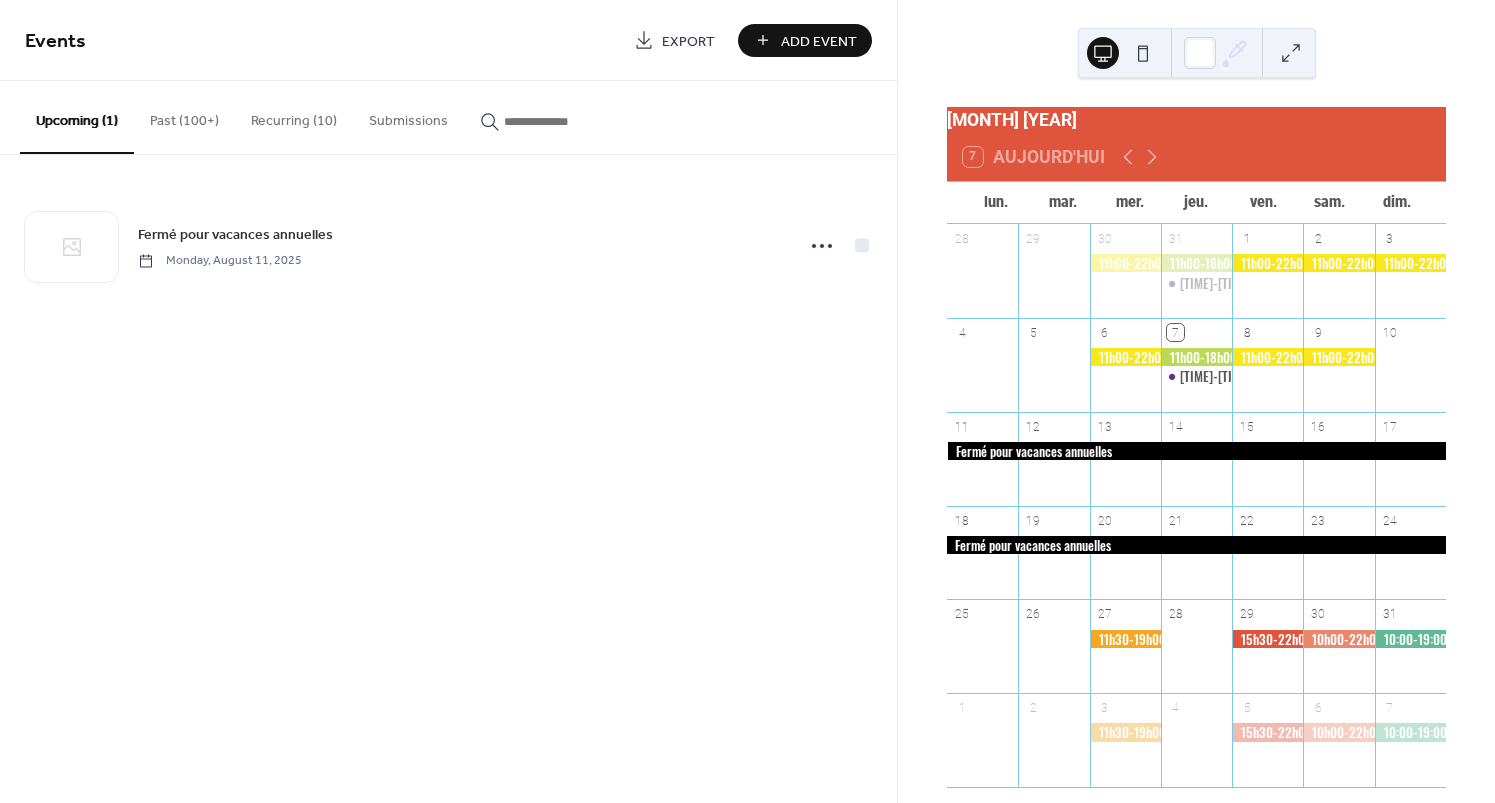 click on "Add Event" at bounding box center (819, 41) 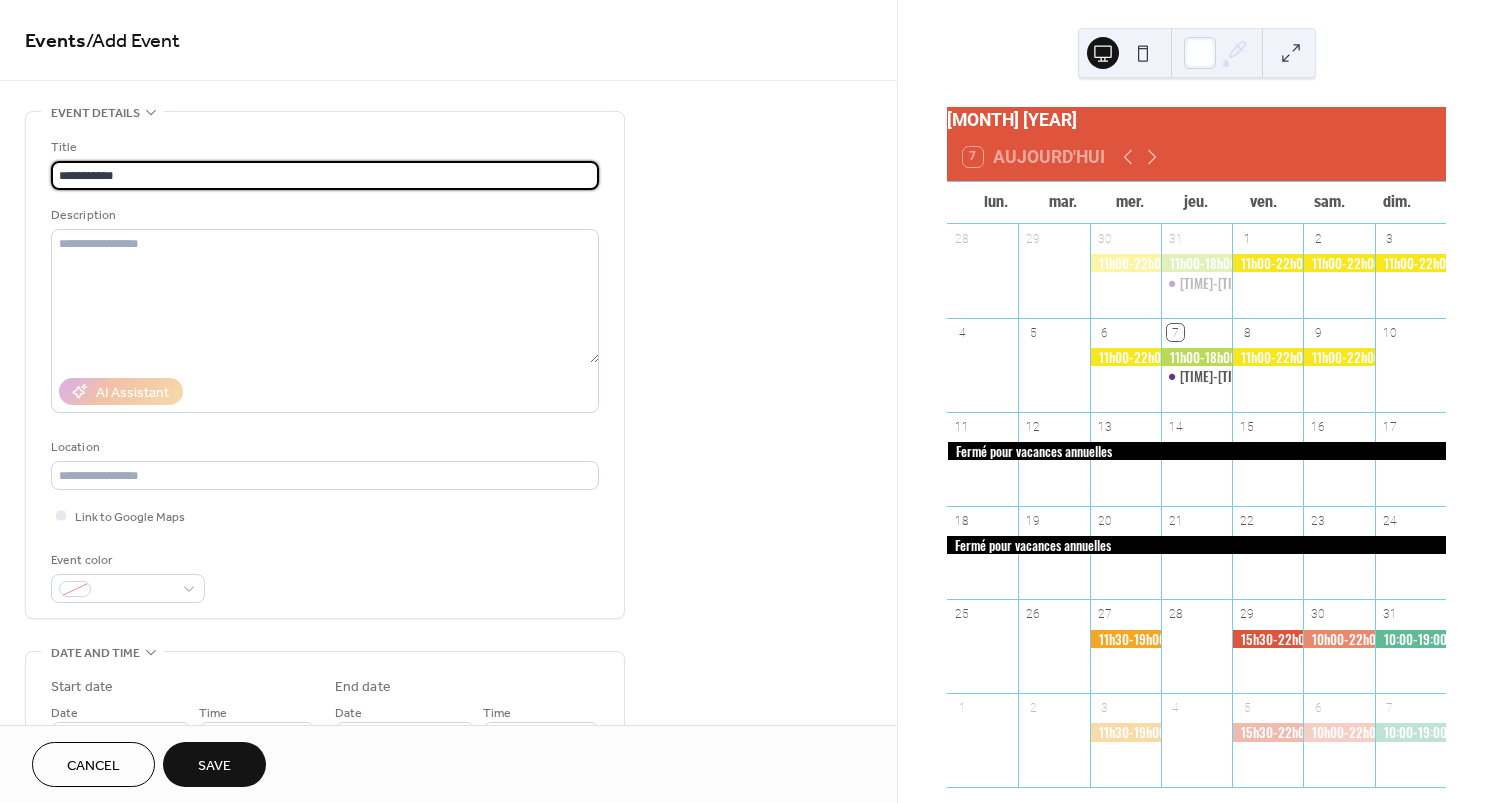 type on "**********" 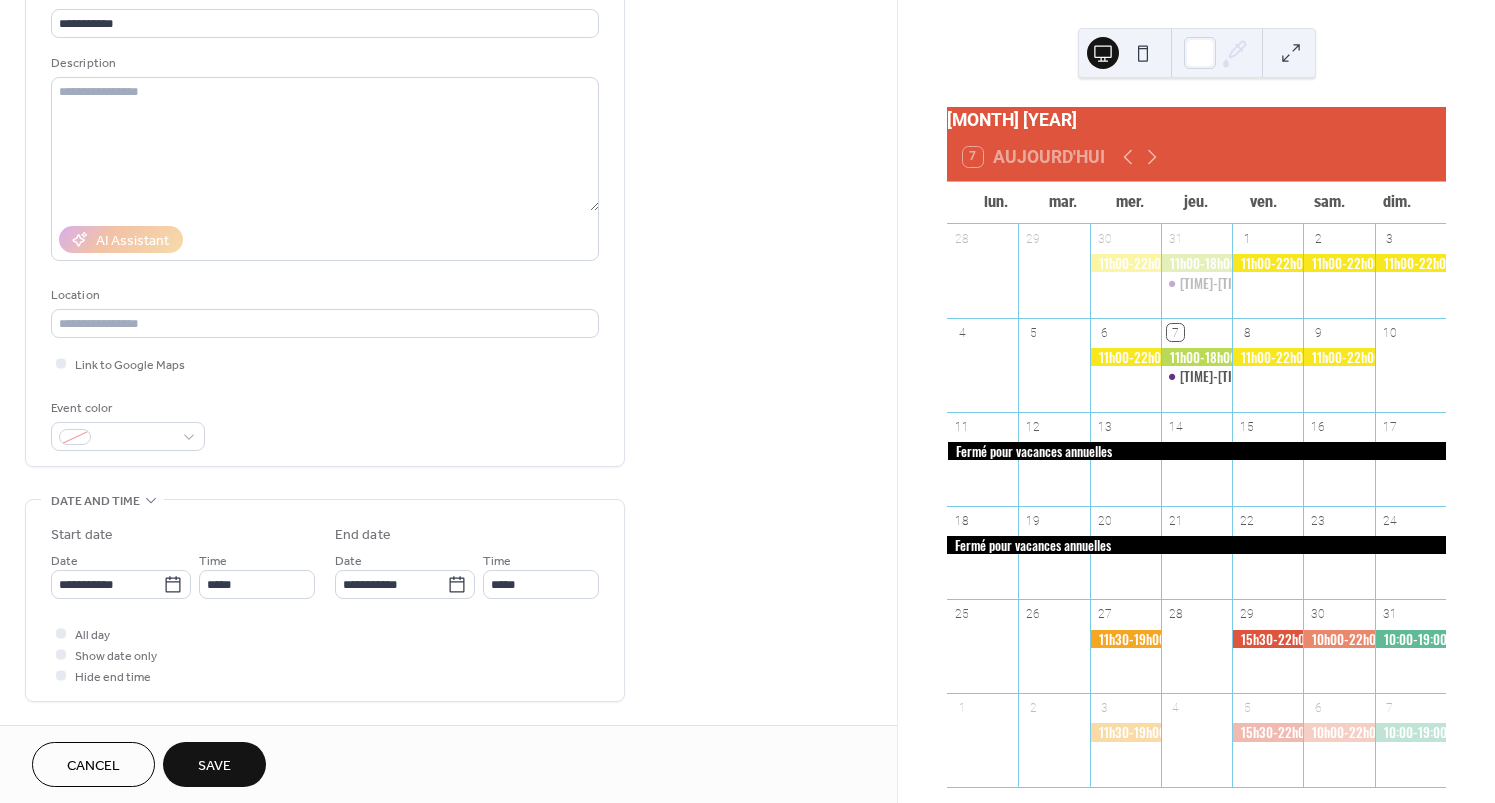 scroll, scrollTop: 158, scrollLeft: 0, axis: vertical 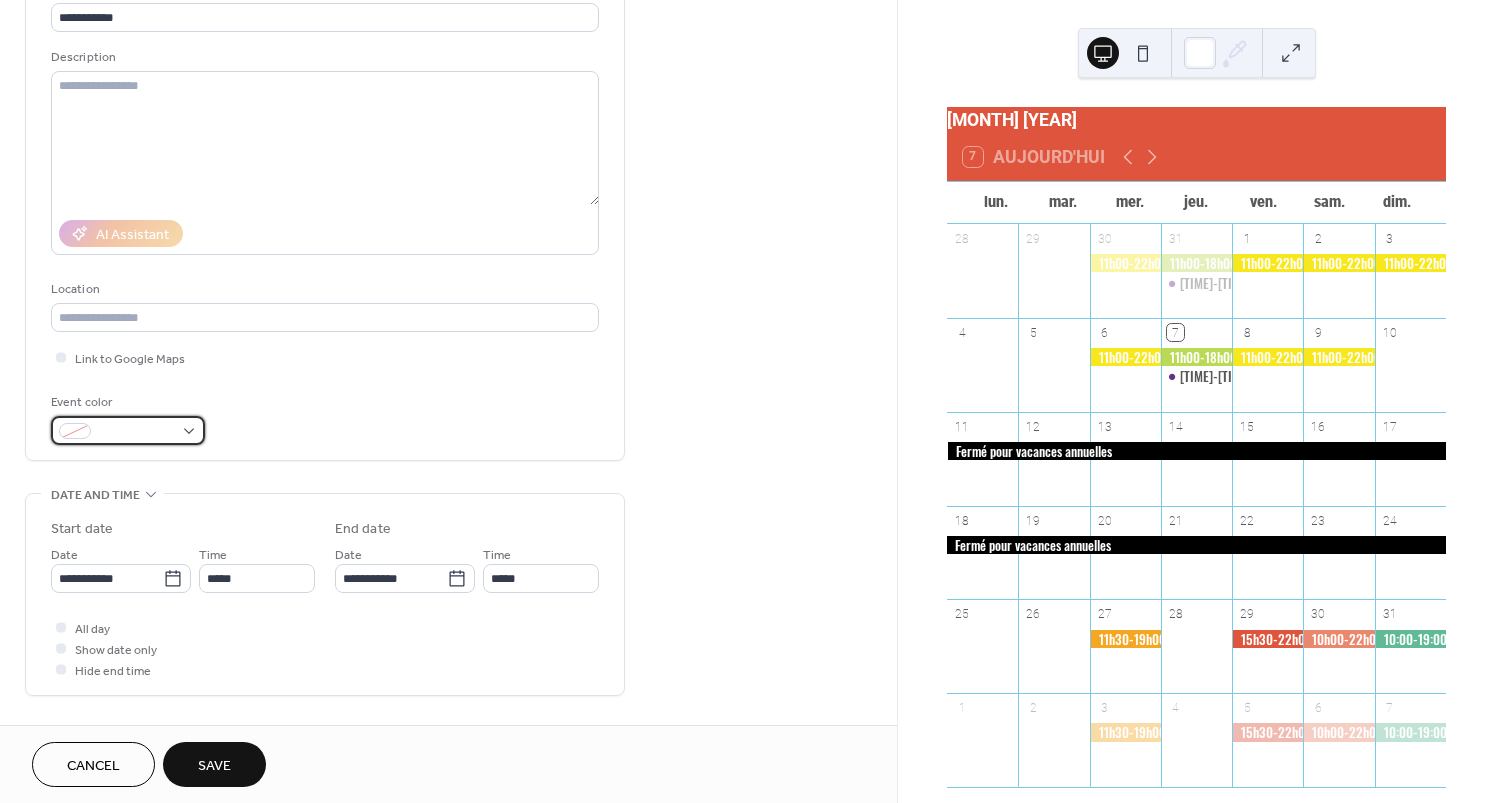 click at bounding box center (128, 430) 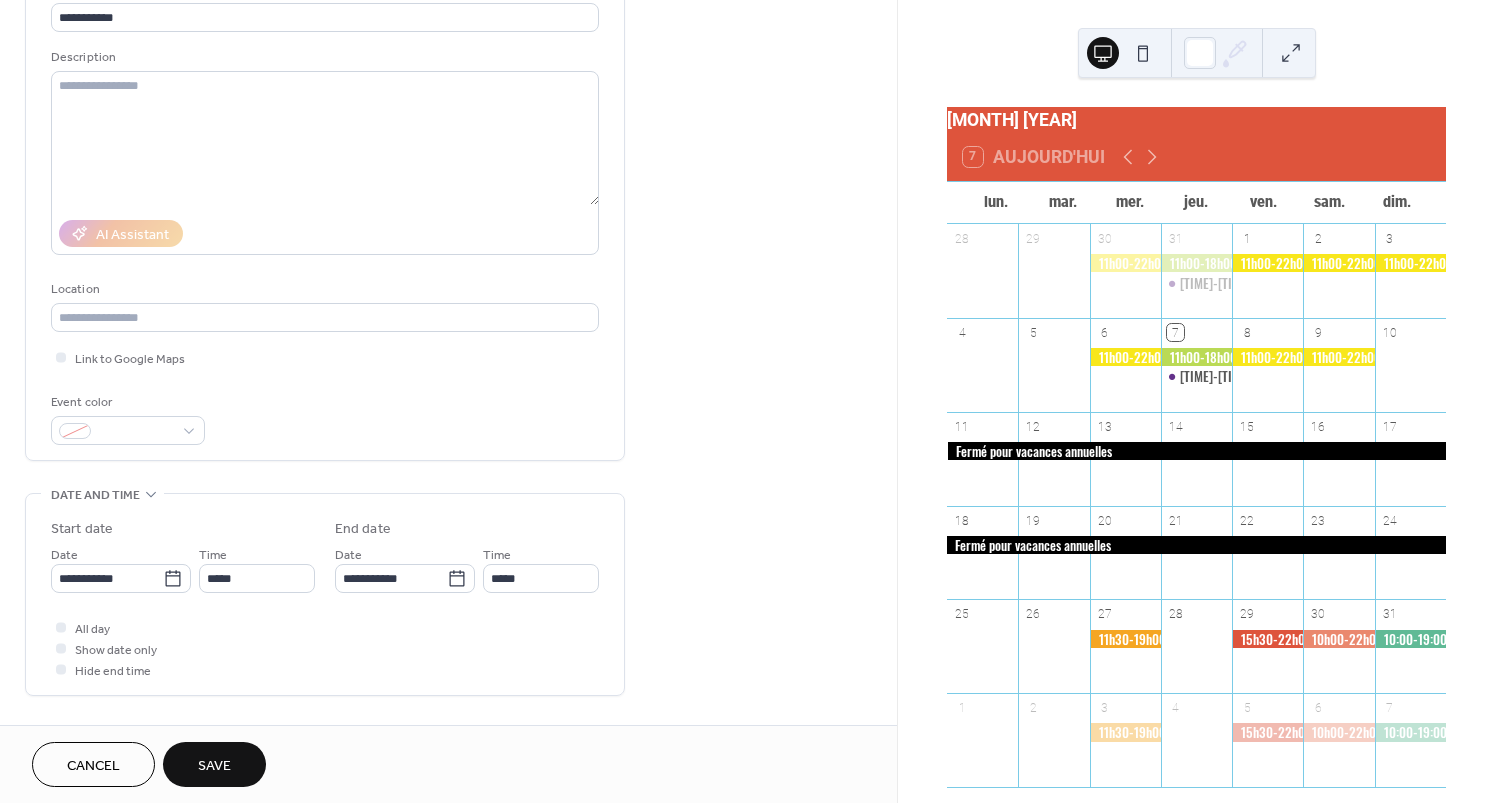 click at bounding box center [1410, 639] 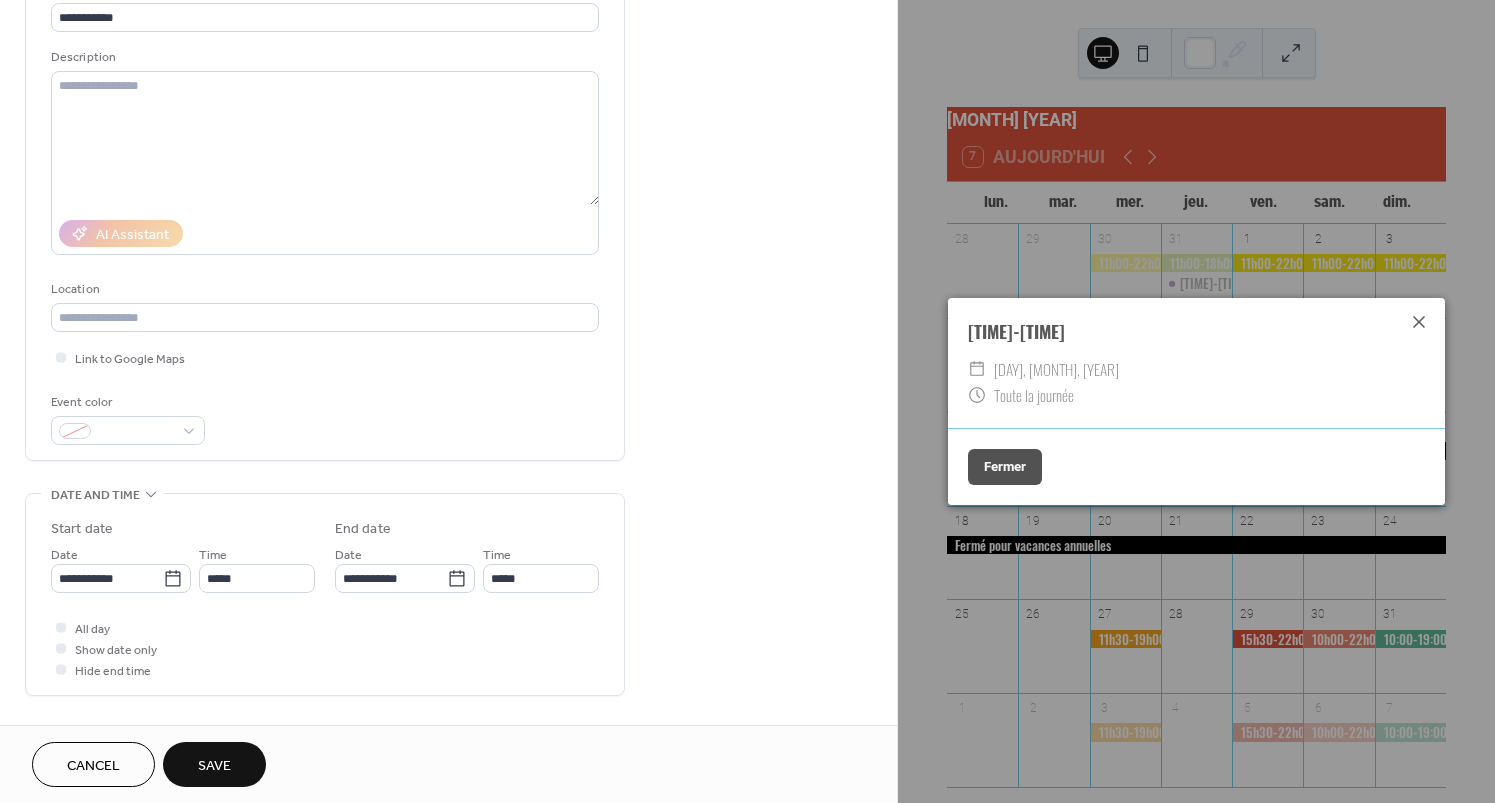 click 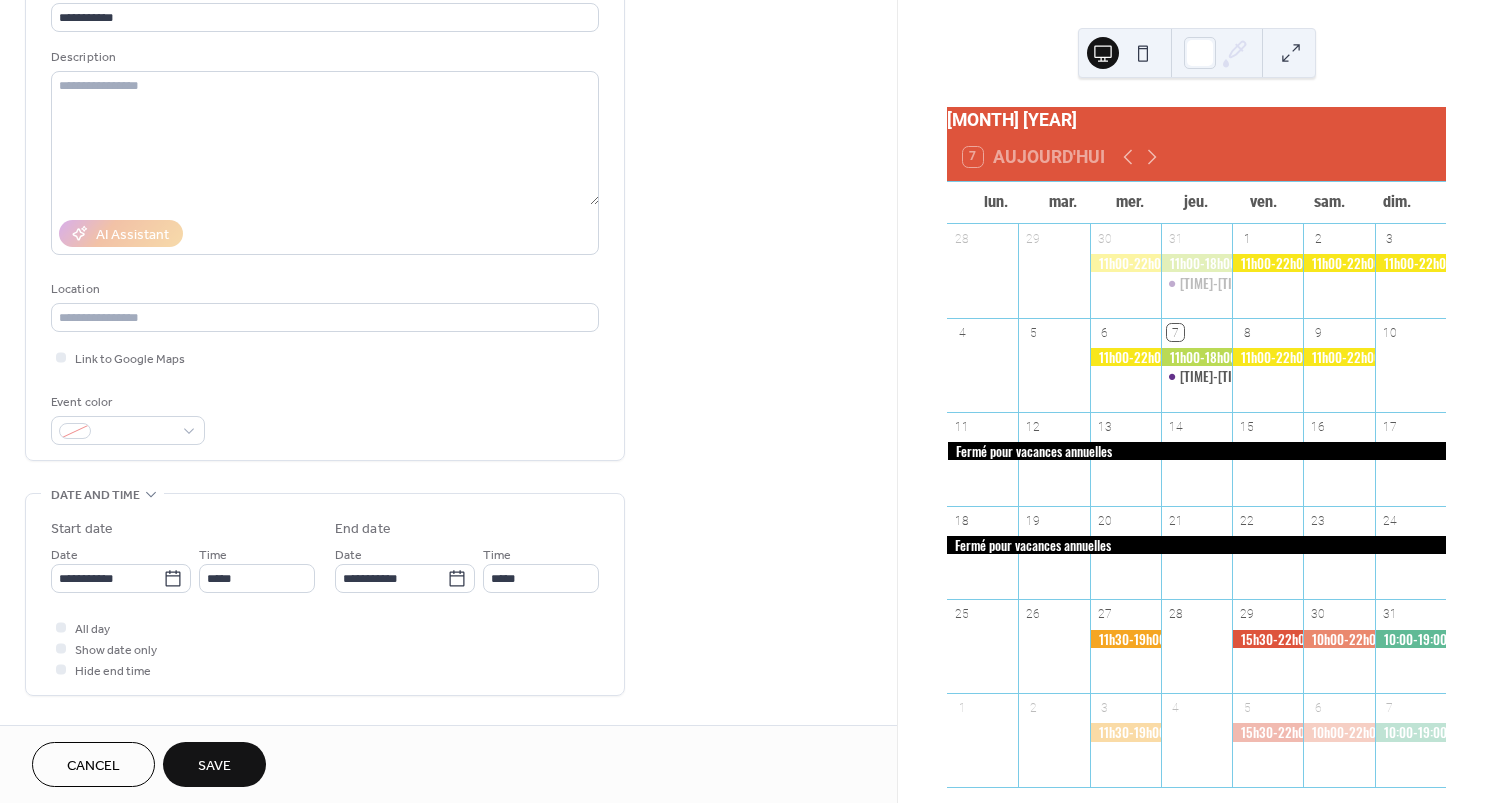 scroll, scrollTop: 49, scrollLeft: 0, axis: vertical 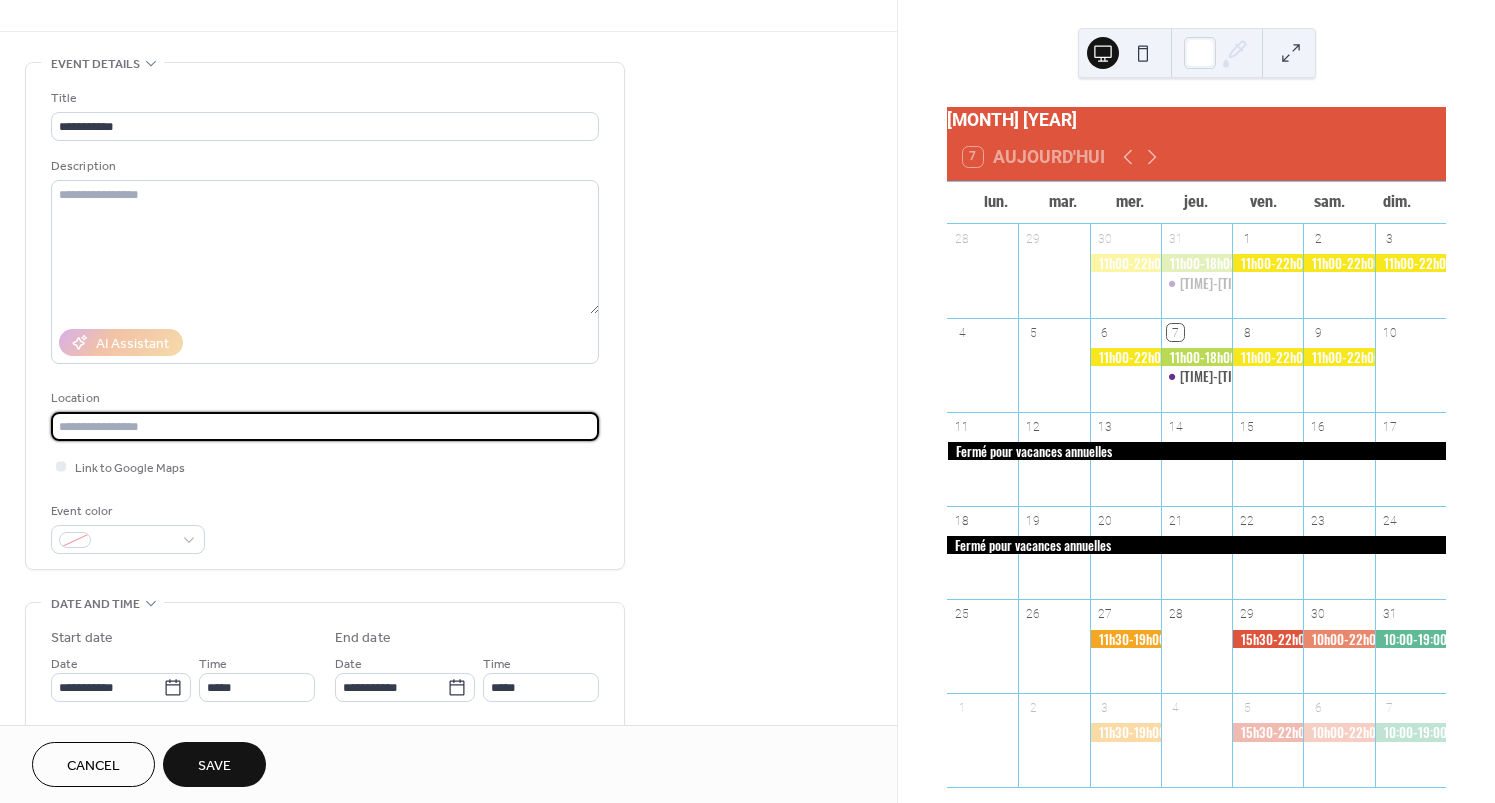 click at bounding box center (325, 426) 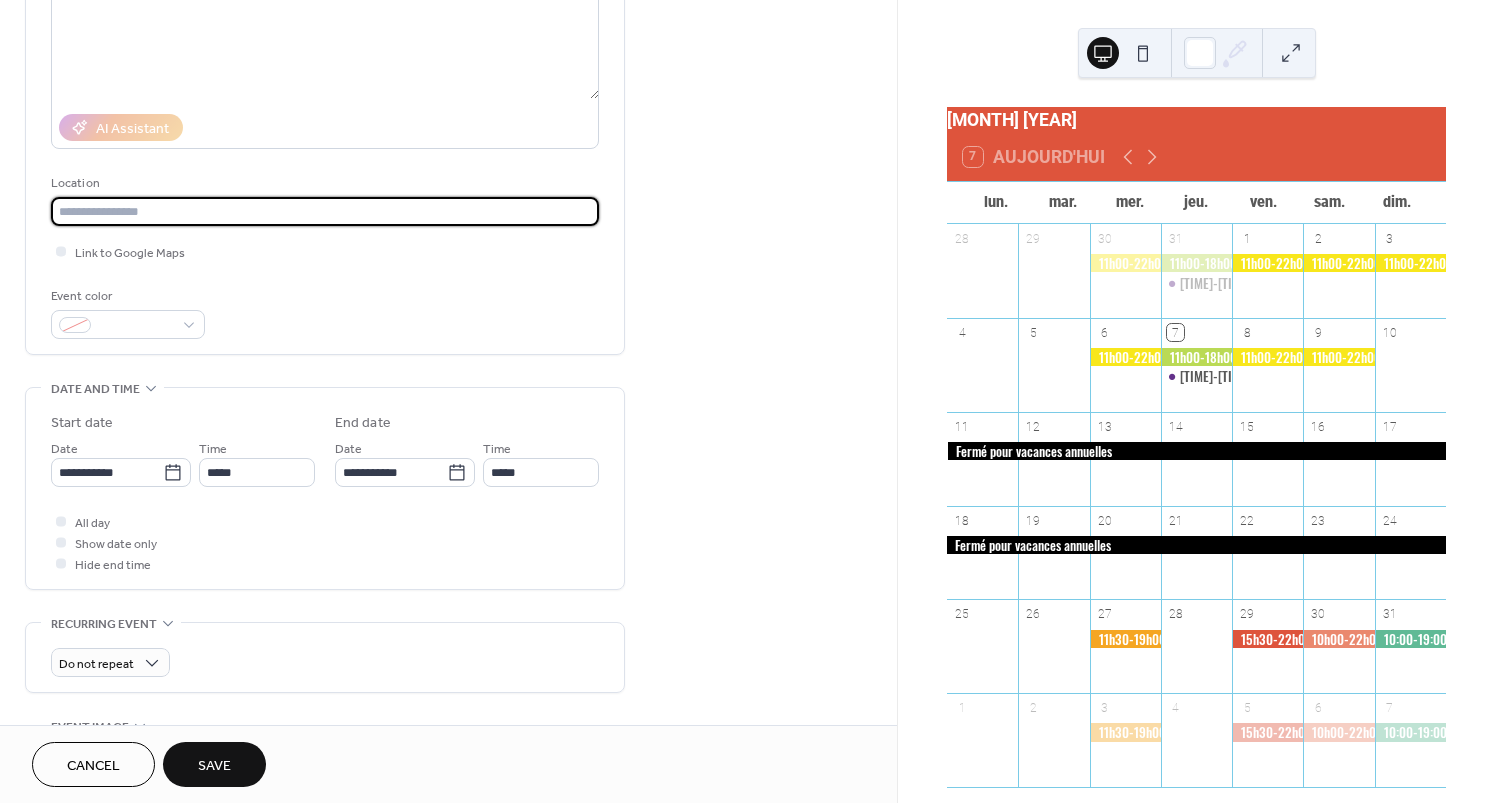 scroll, scrollTop: 263, scrollLeft: 0, axis: vertical 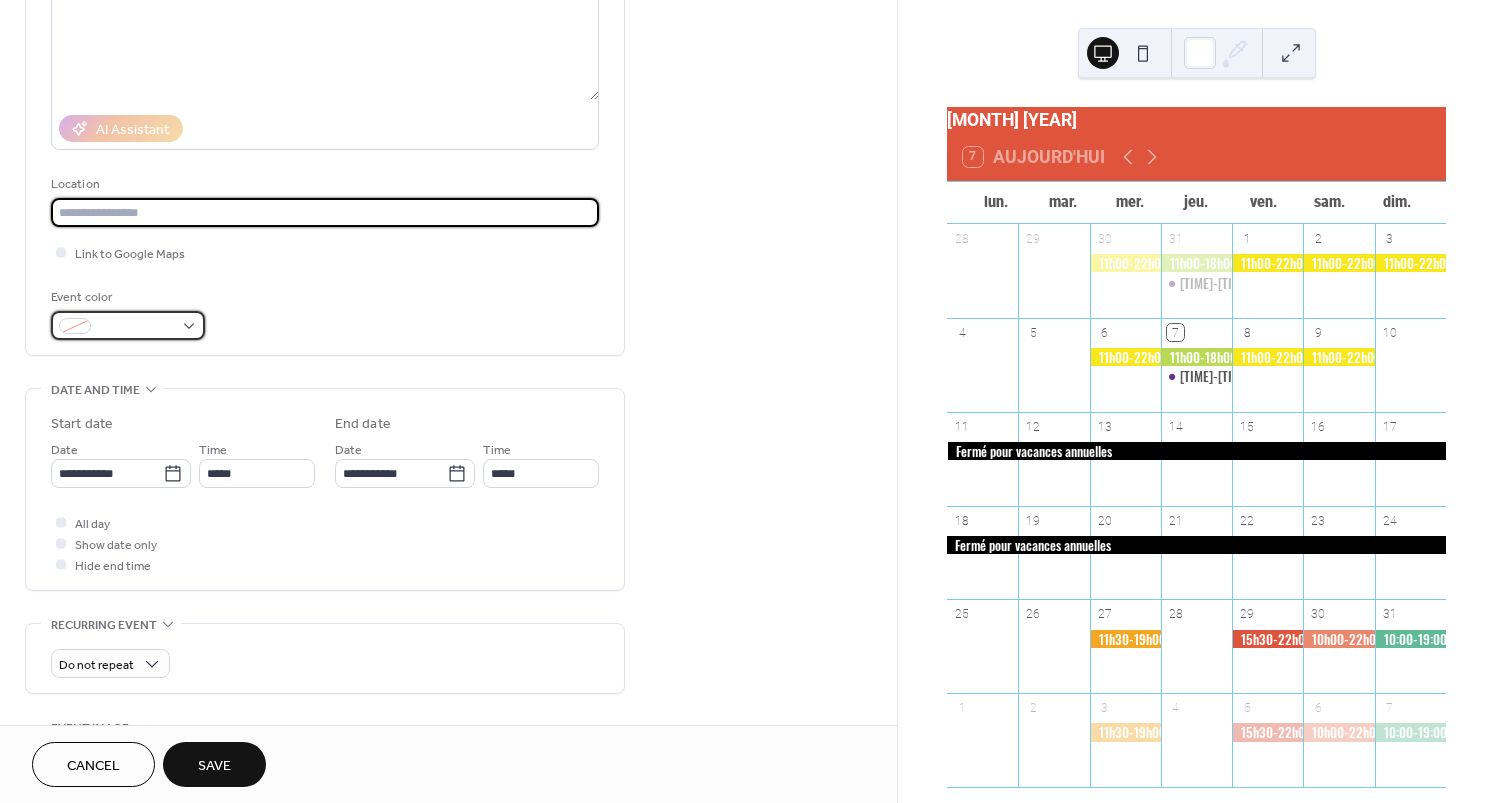 click at bounding box center [136, 327] 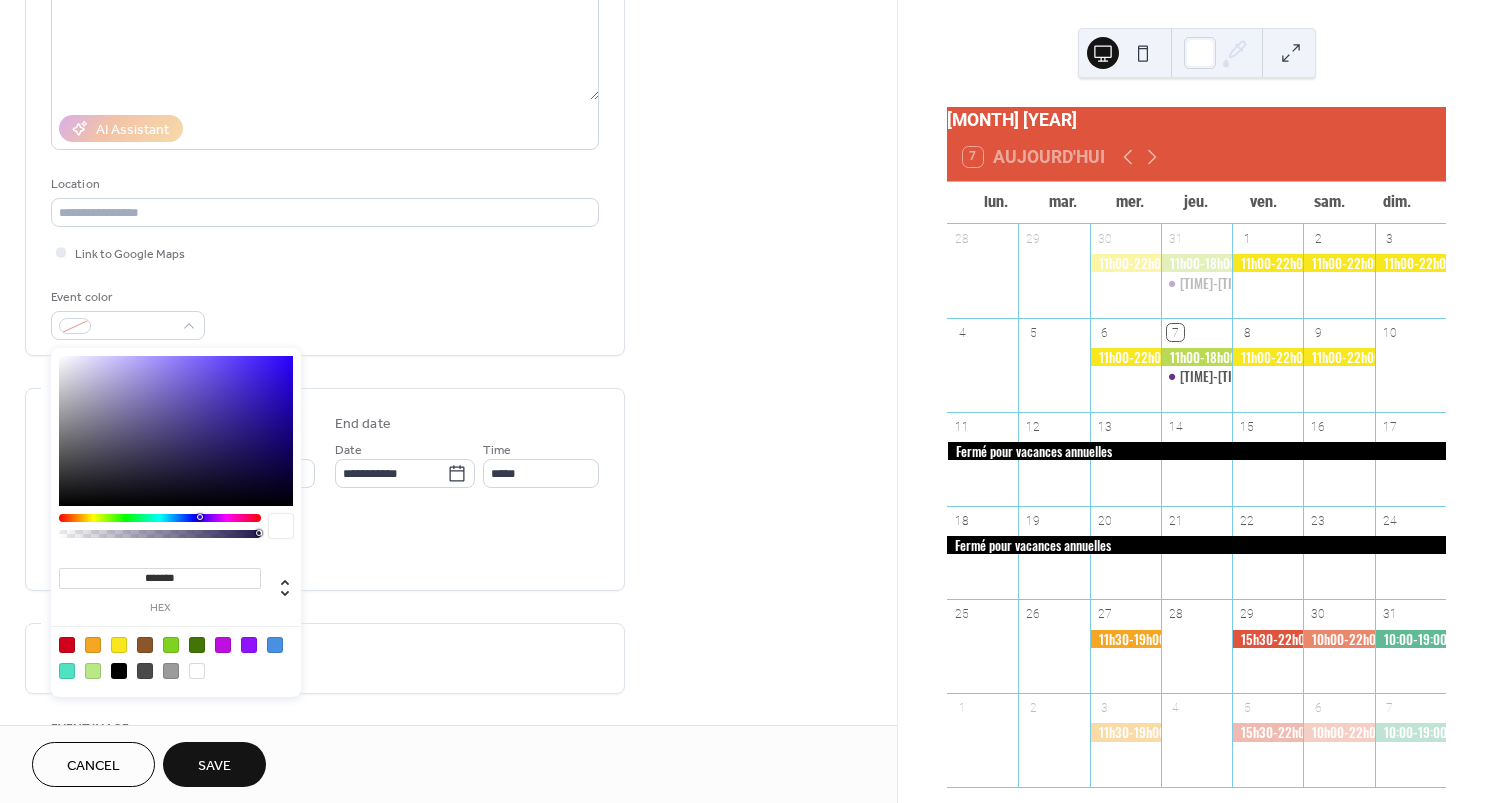 click on "*******" at bounding box center (160, 578) 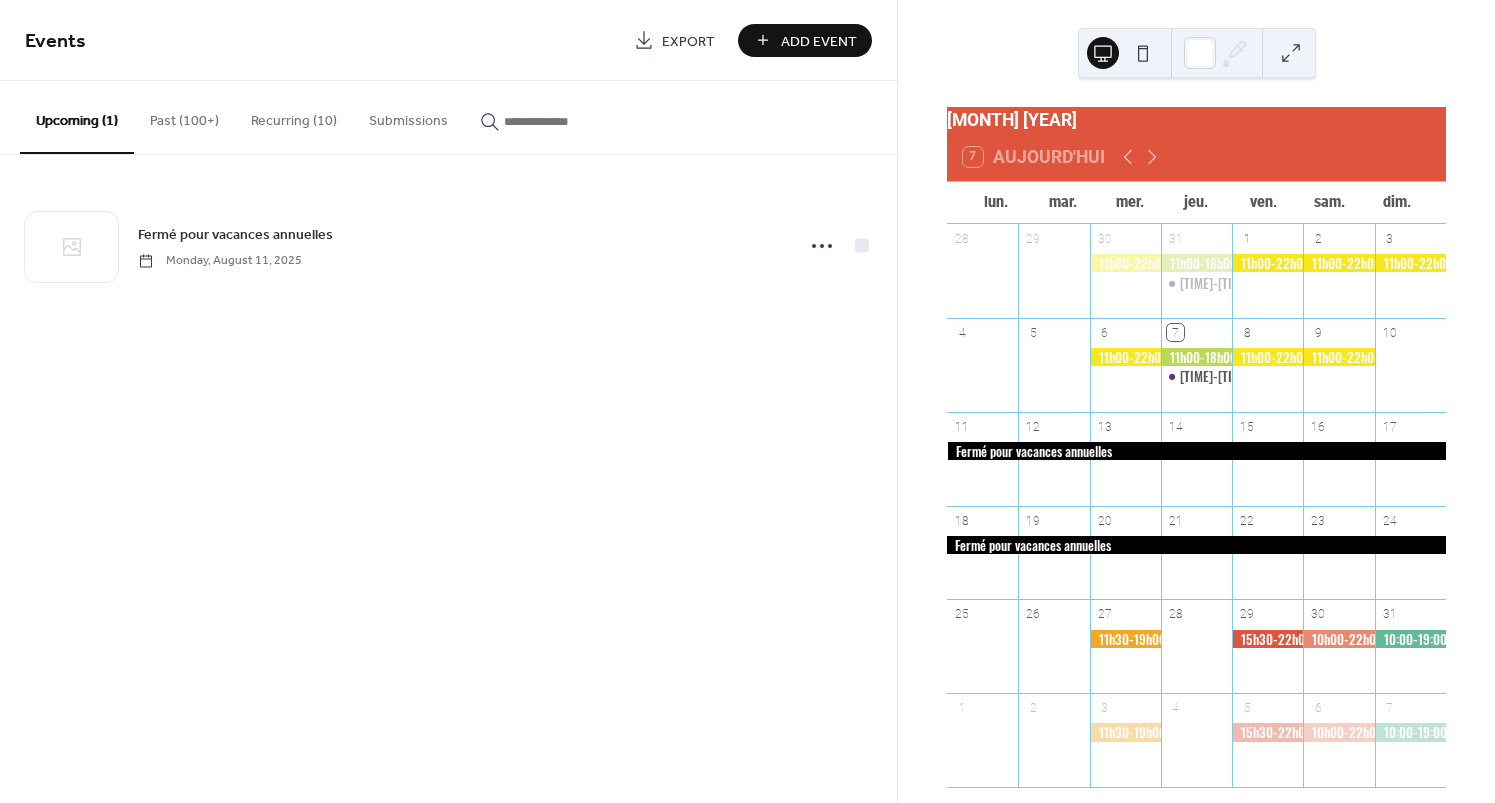 click at bounding box center [1410, 639] 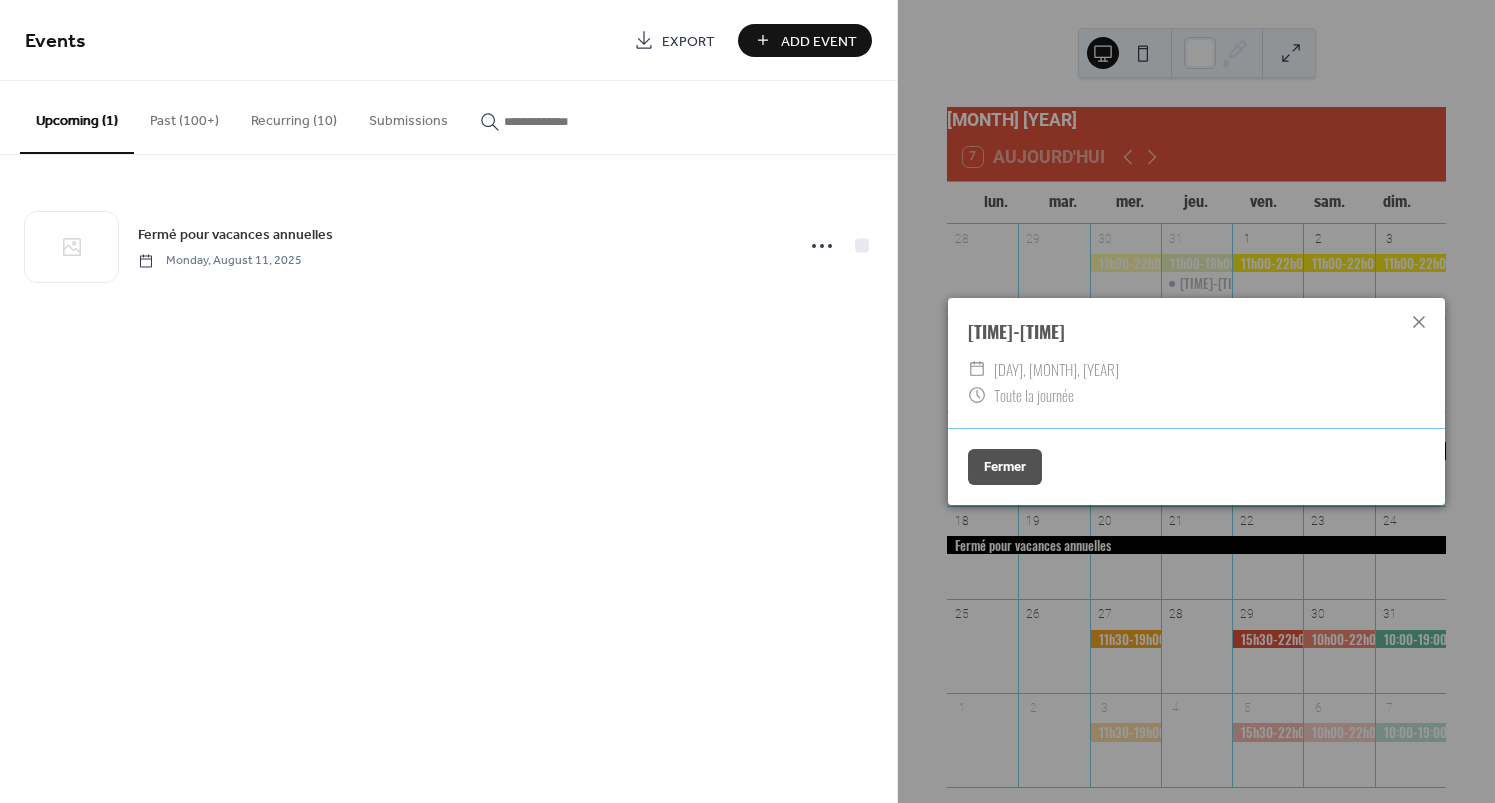 click on "10:00-19:00 ​ dimanche, août 31, 2025 ​ Toute la journée Fermer" at bounding box center (1196, 401) 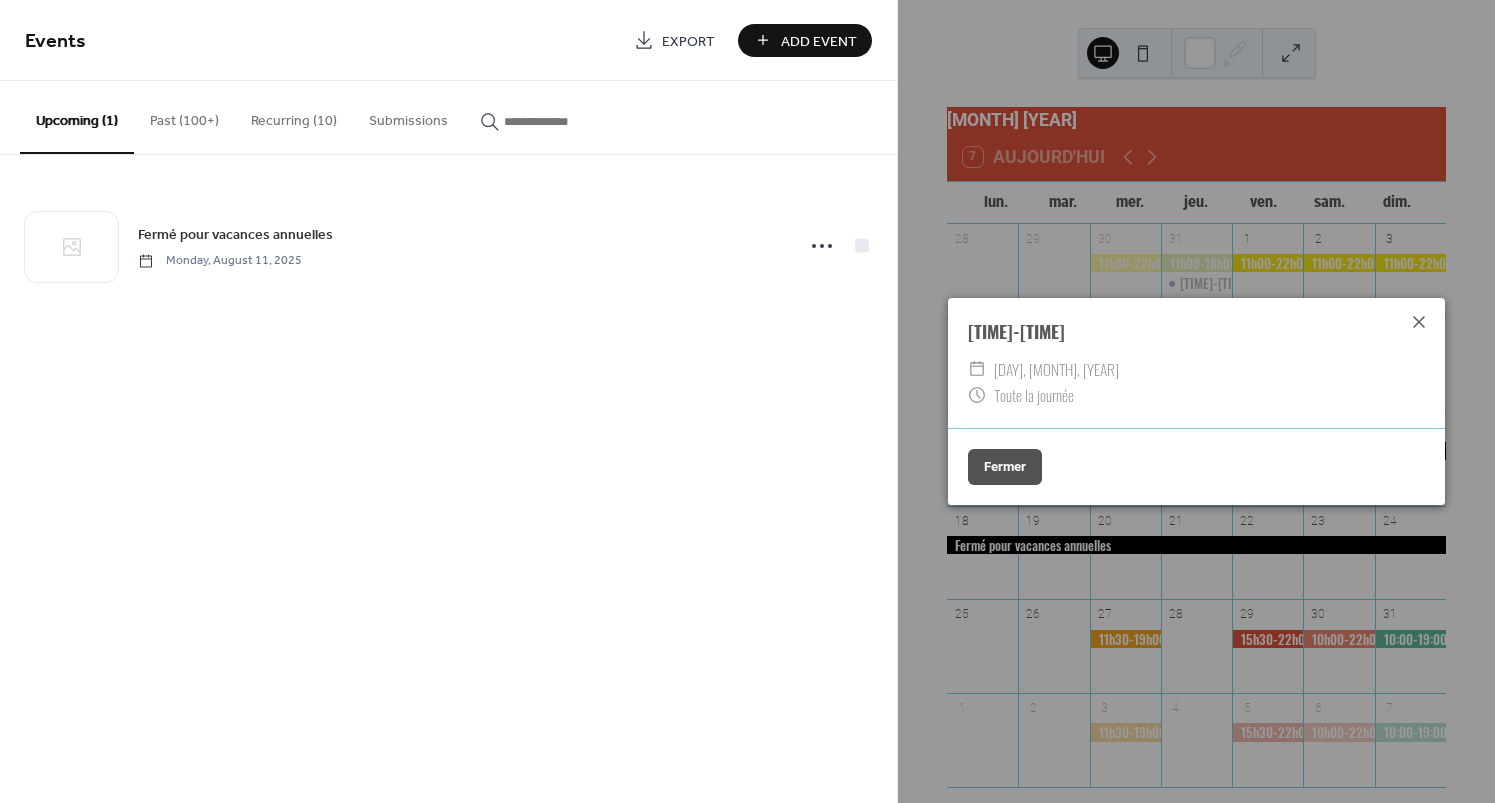 click 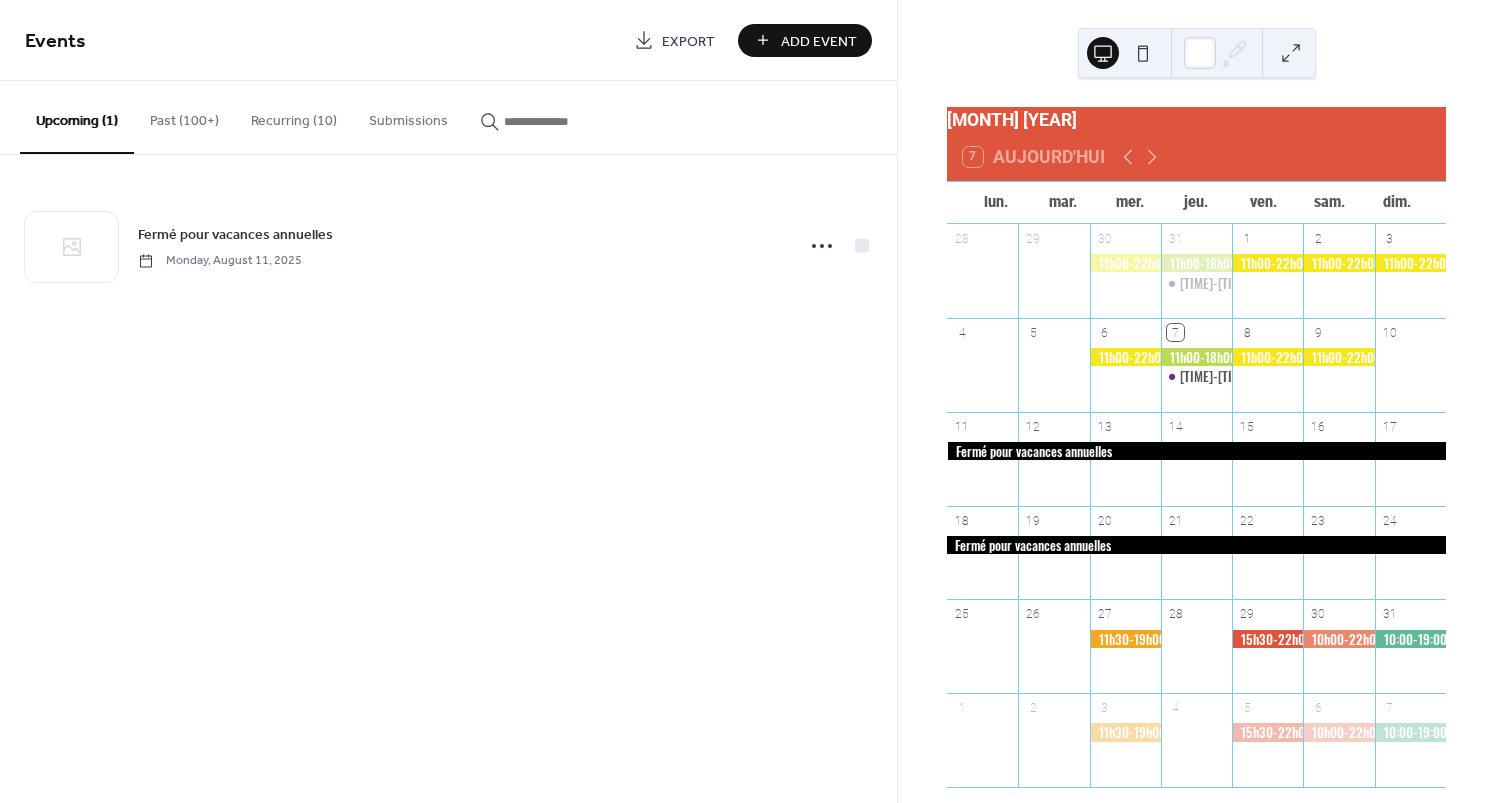 click on "Recurring (10)" at bounding box center [294, 116] 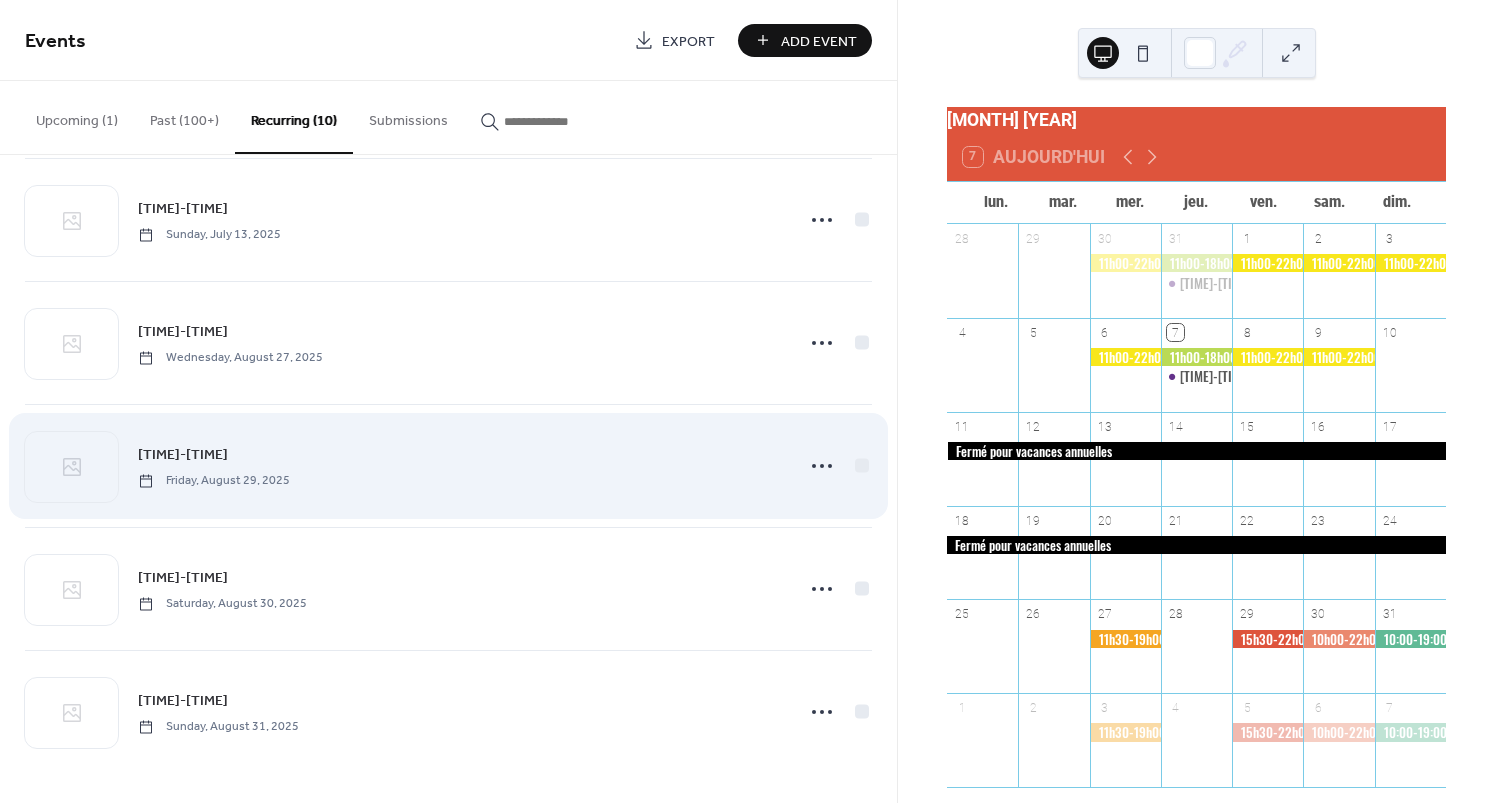 scroll, scrollTop: 641, scrollLeft: 0, axis: vertical 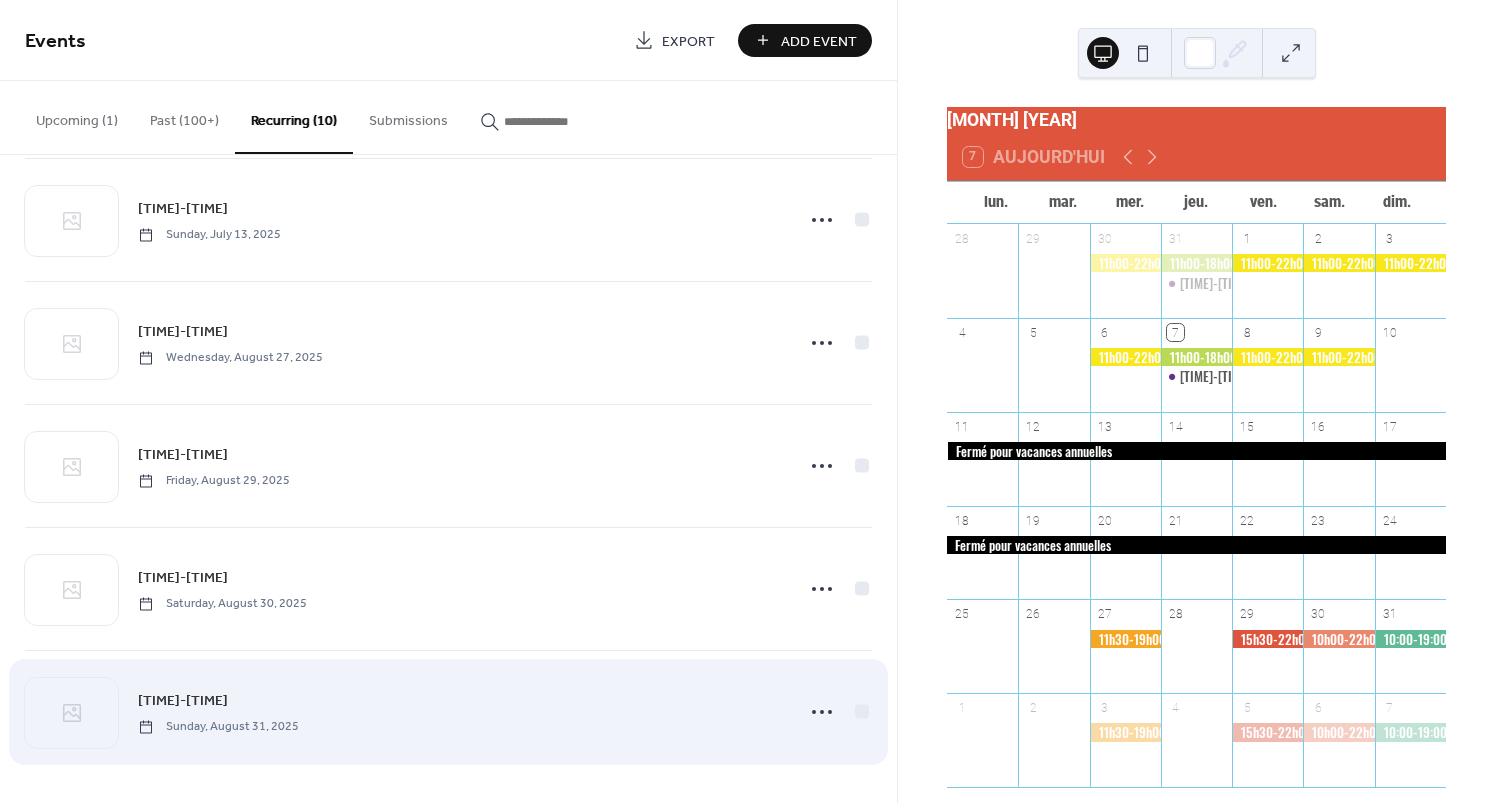 click on "10:00-19:00" at bounding box center [183, 701] 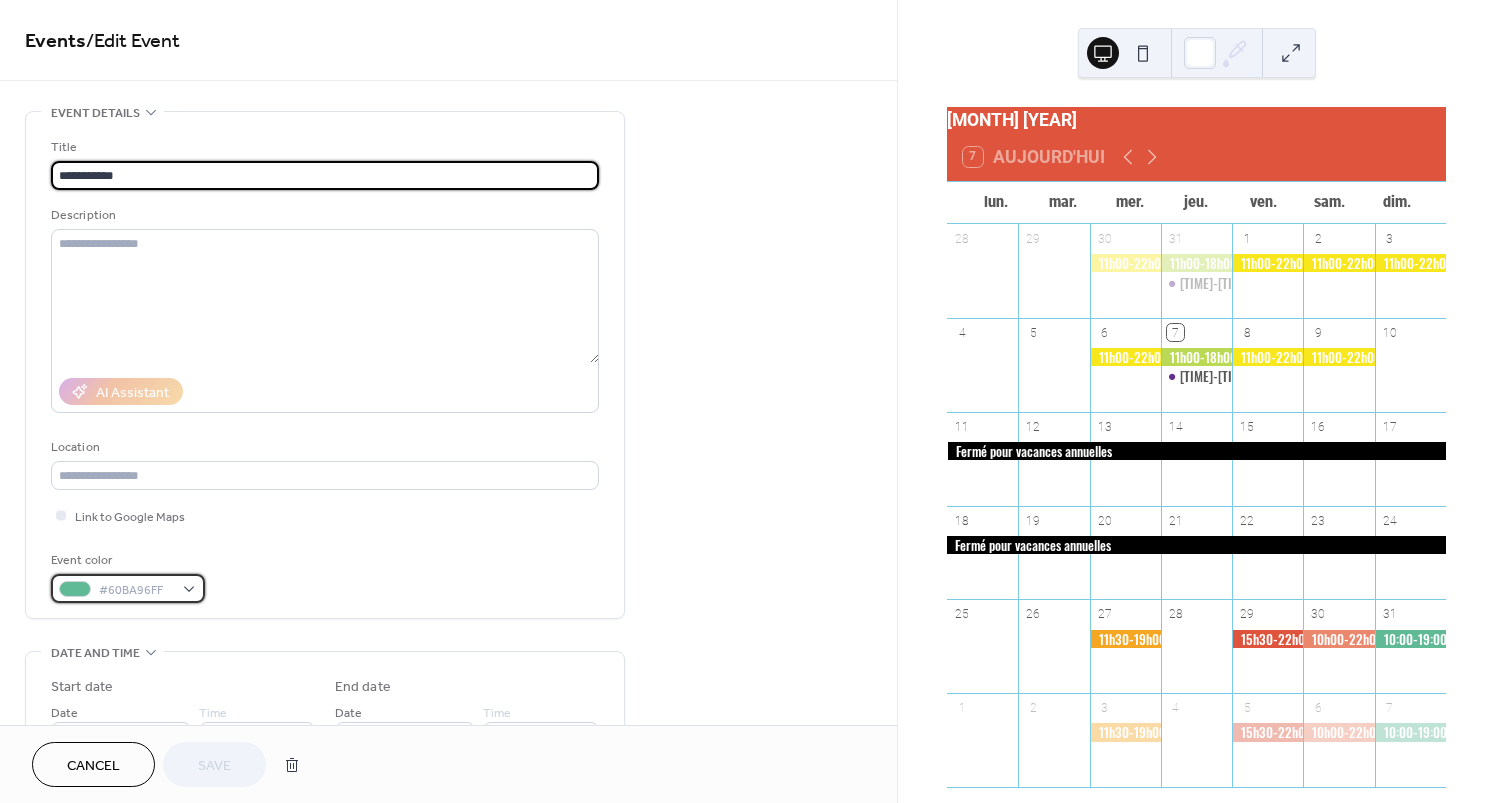 click on "#60BA96FF" at bounding box center [128, 588] 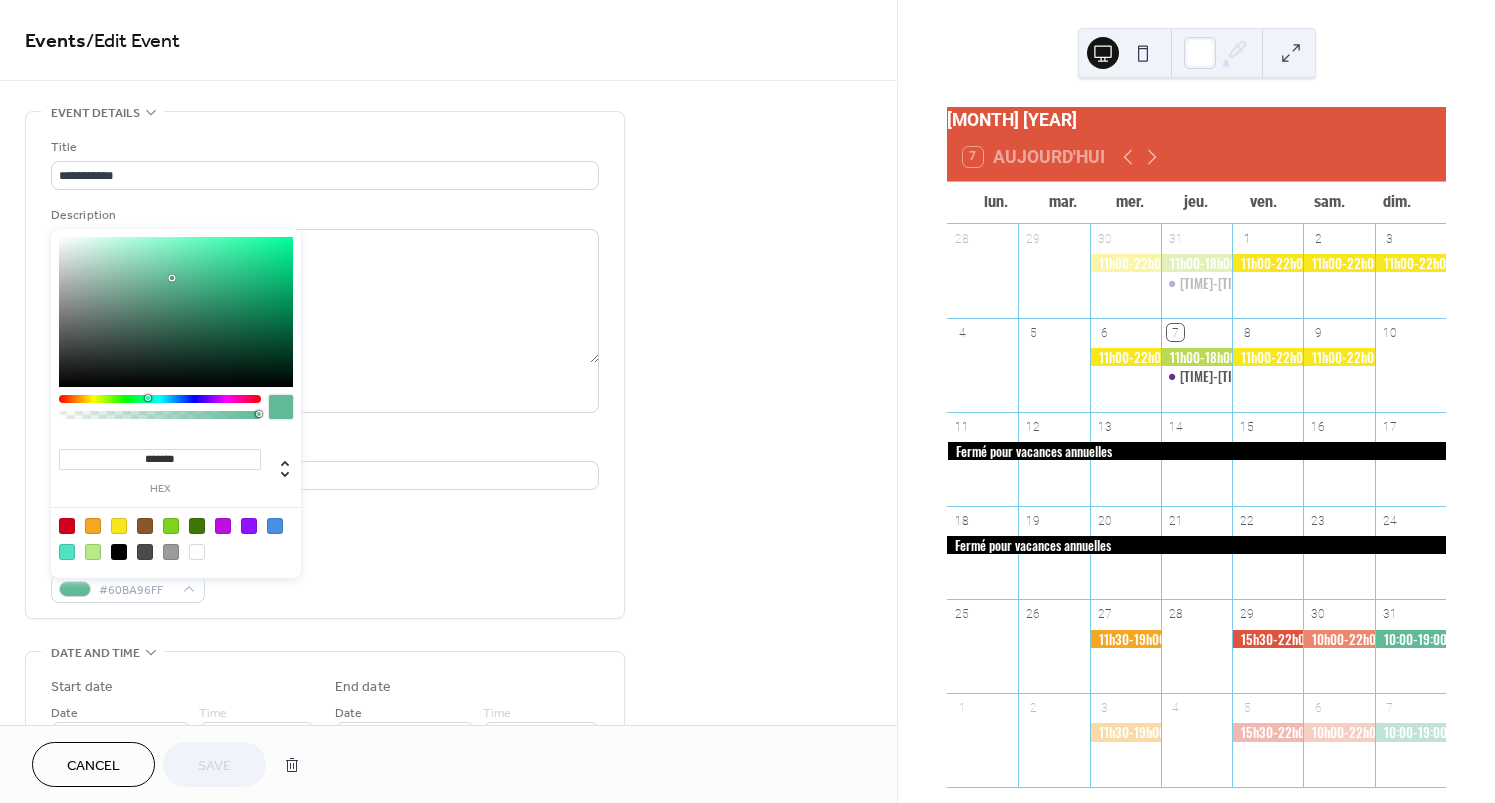 drag, startPoint x: 128, startPoint y: 452, endPoint x: 202, endPoint y: 456, distance: 74.10803 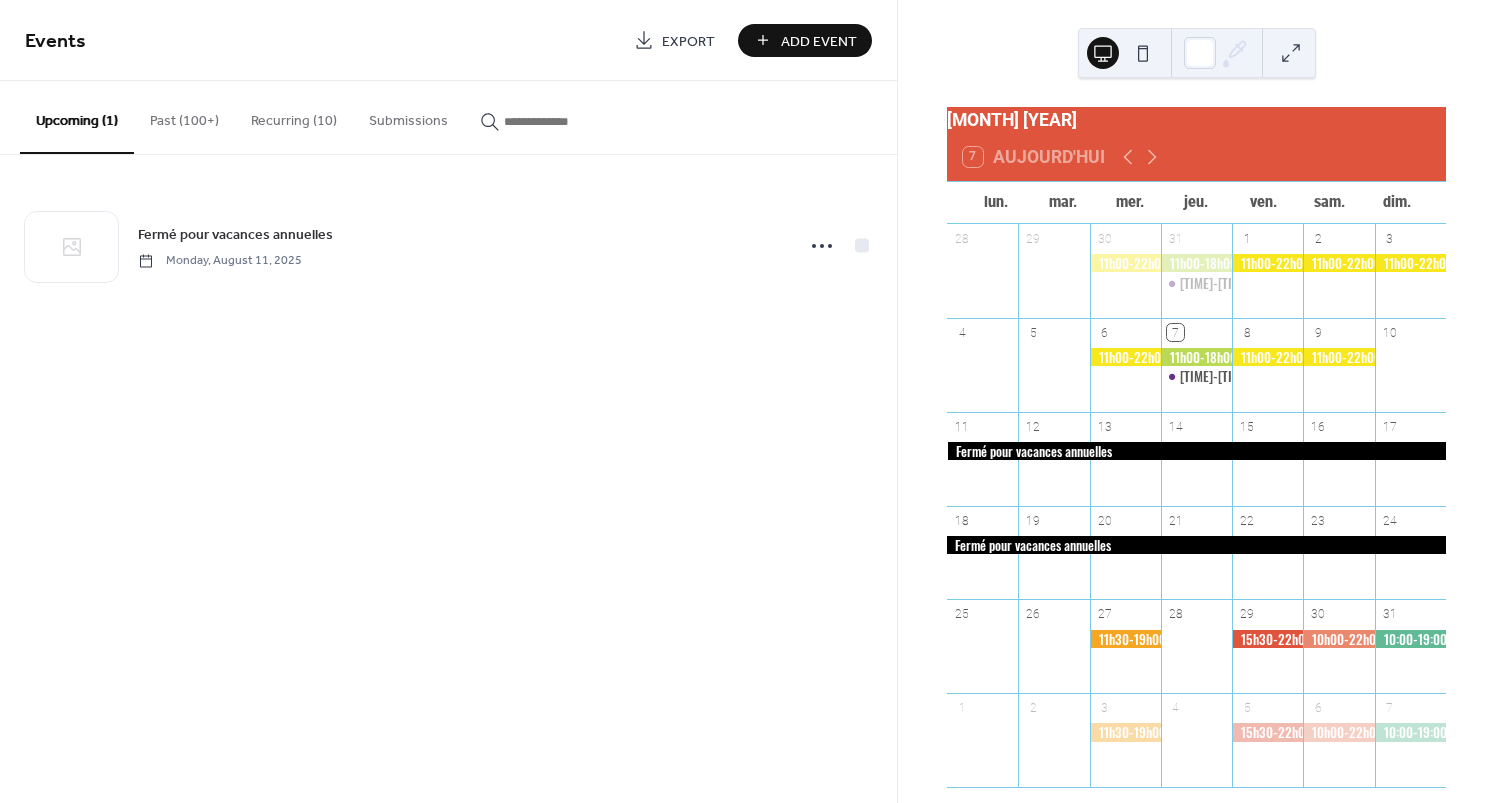 click on "Add Event" at bounding box center [819, 41] 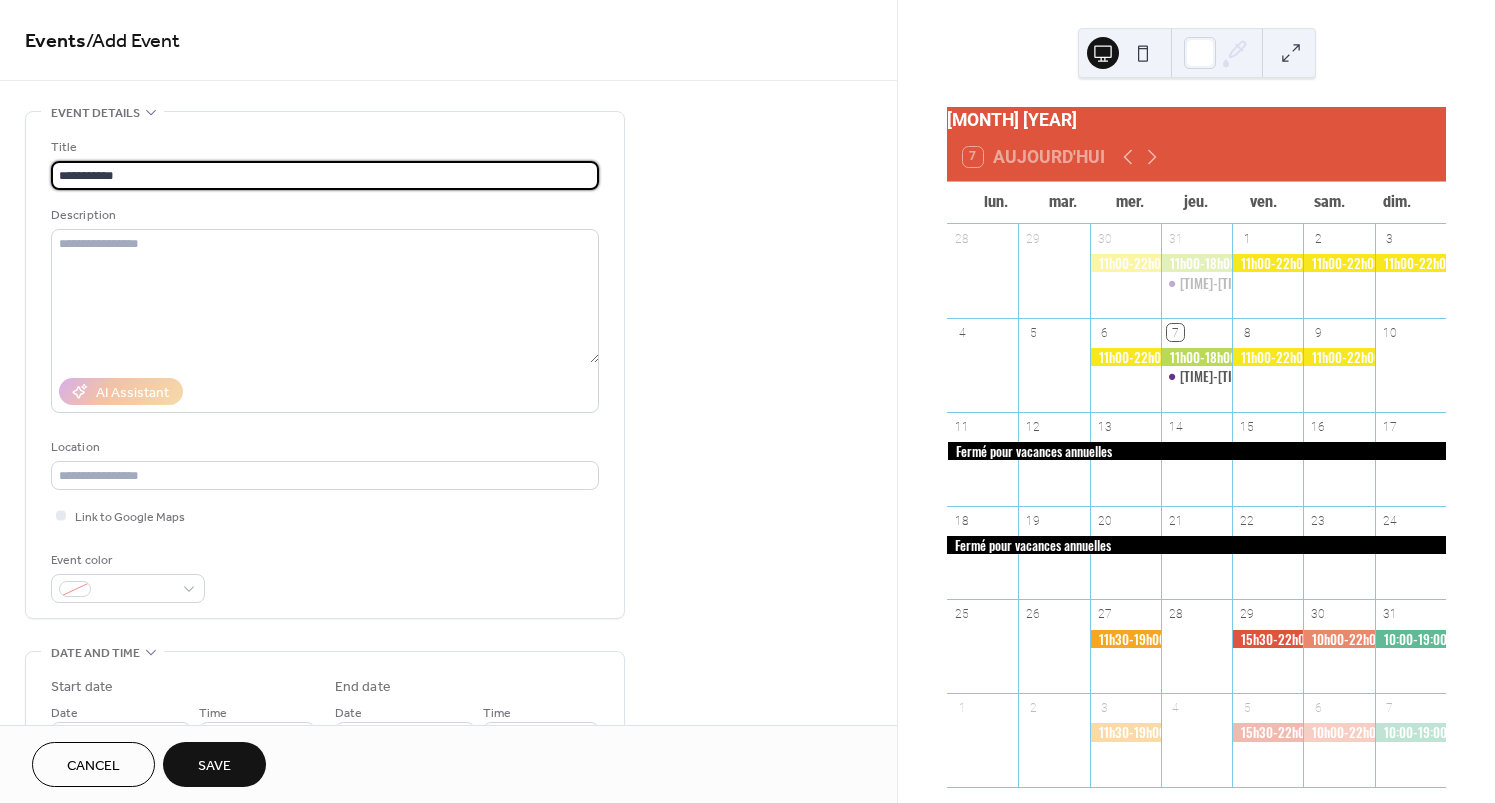 type on "**********" 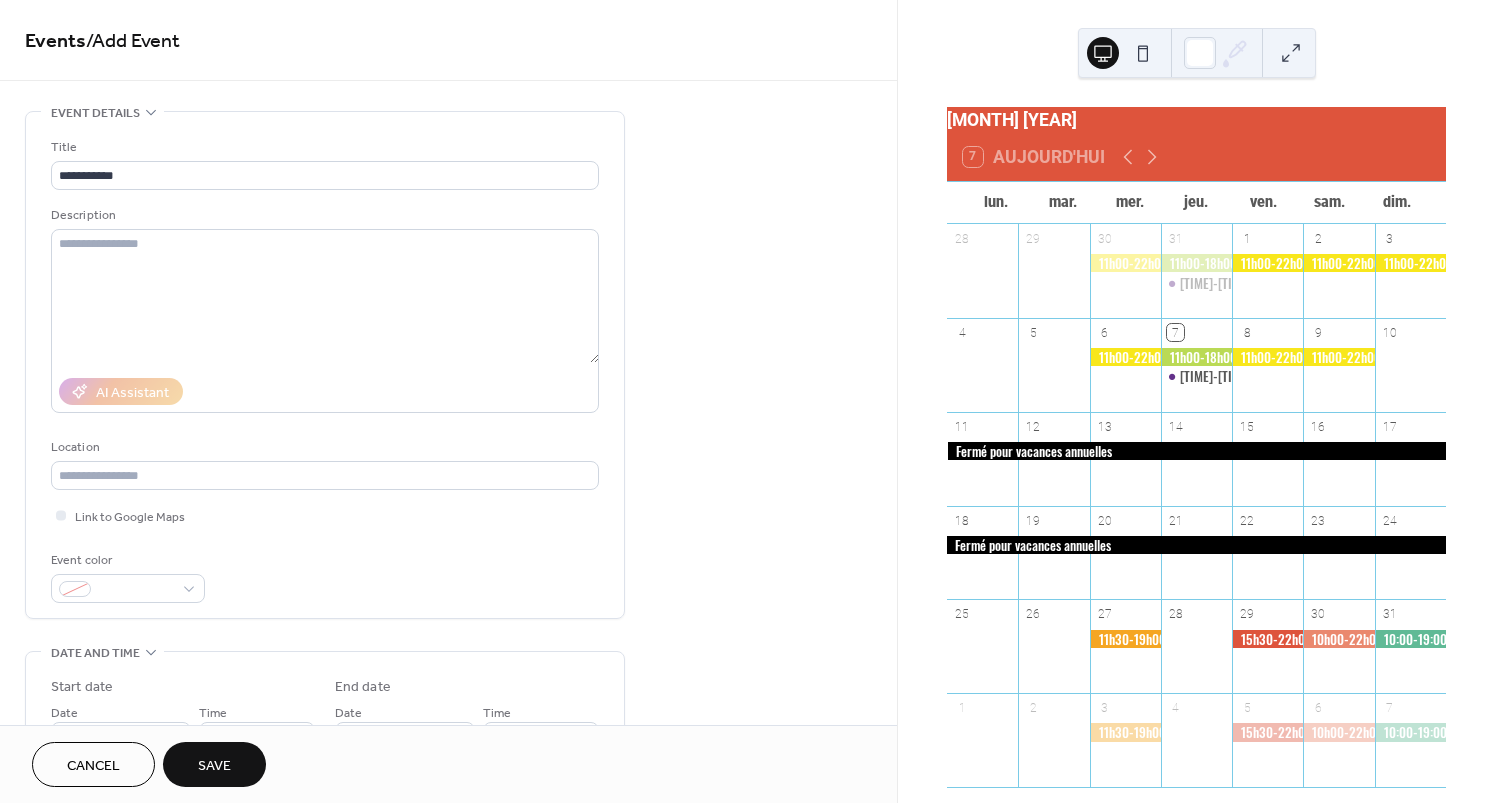 click on "Event color" at bounding box center (128, 576) 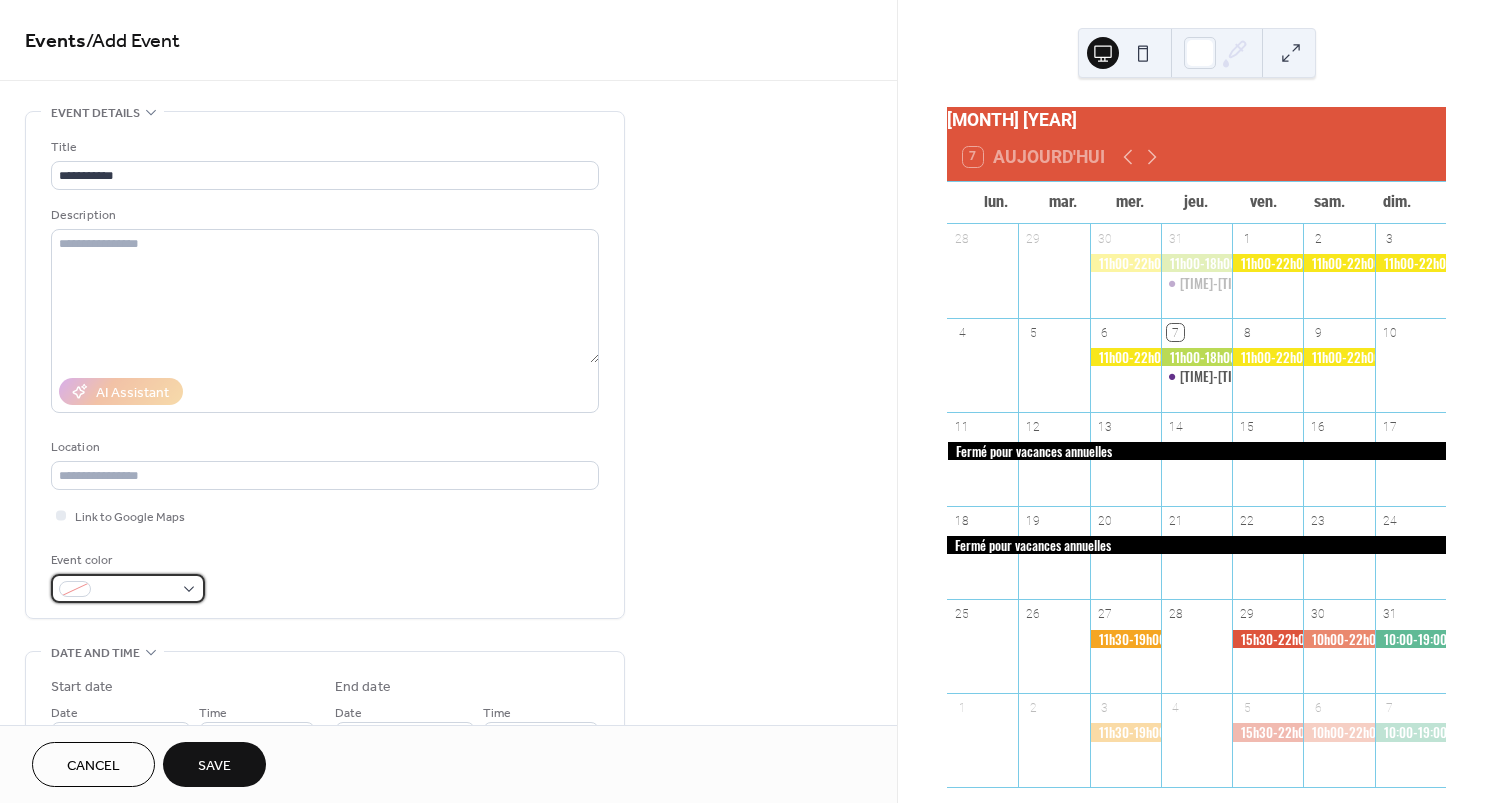 click at bounding box center (136, 590) 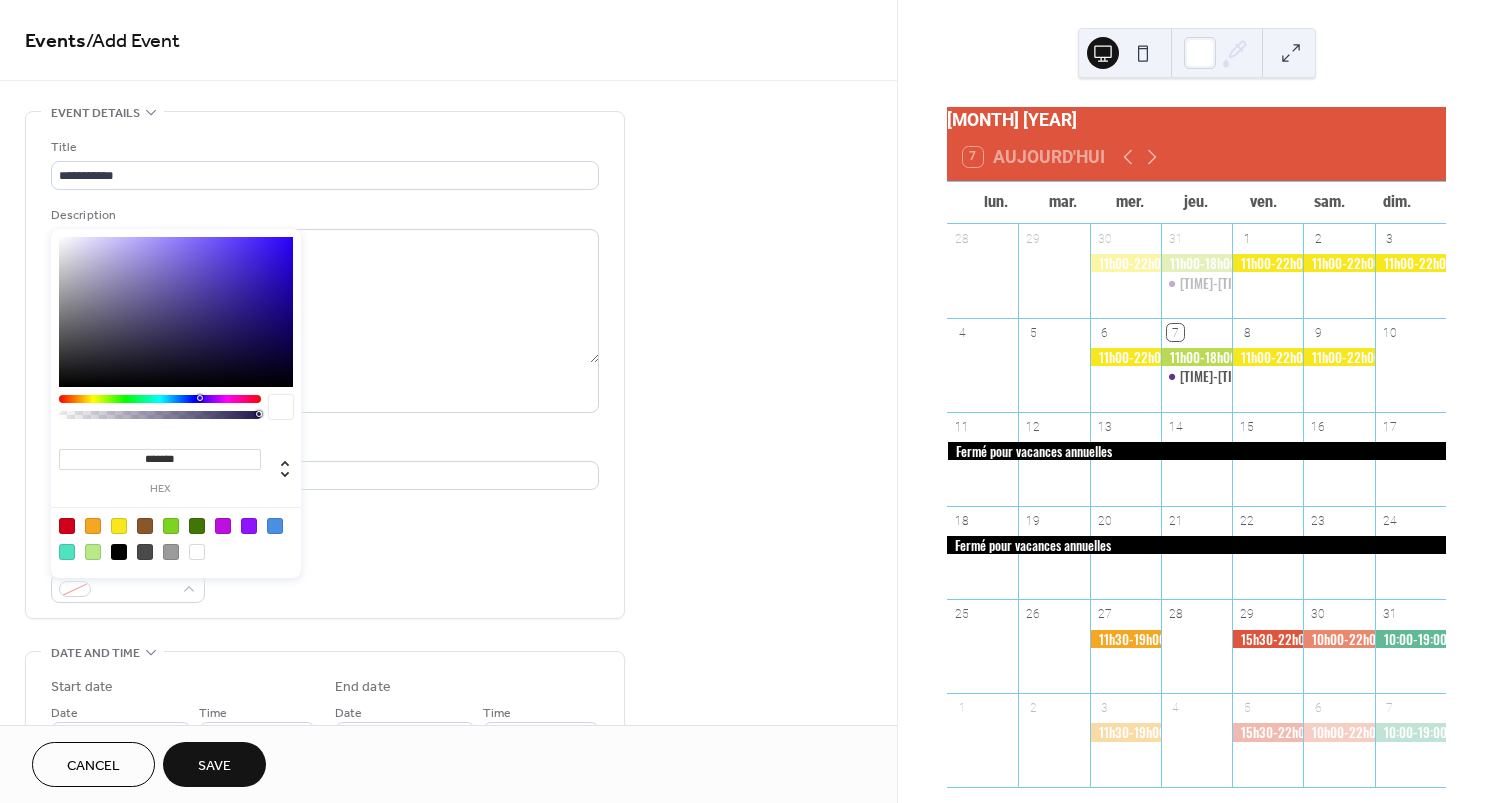 click on "*******" at bounding box center (160, 459) 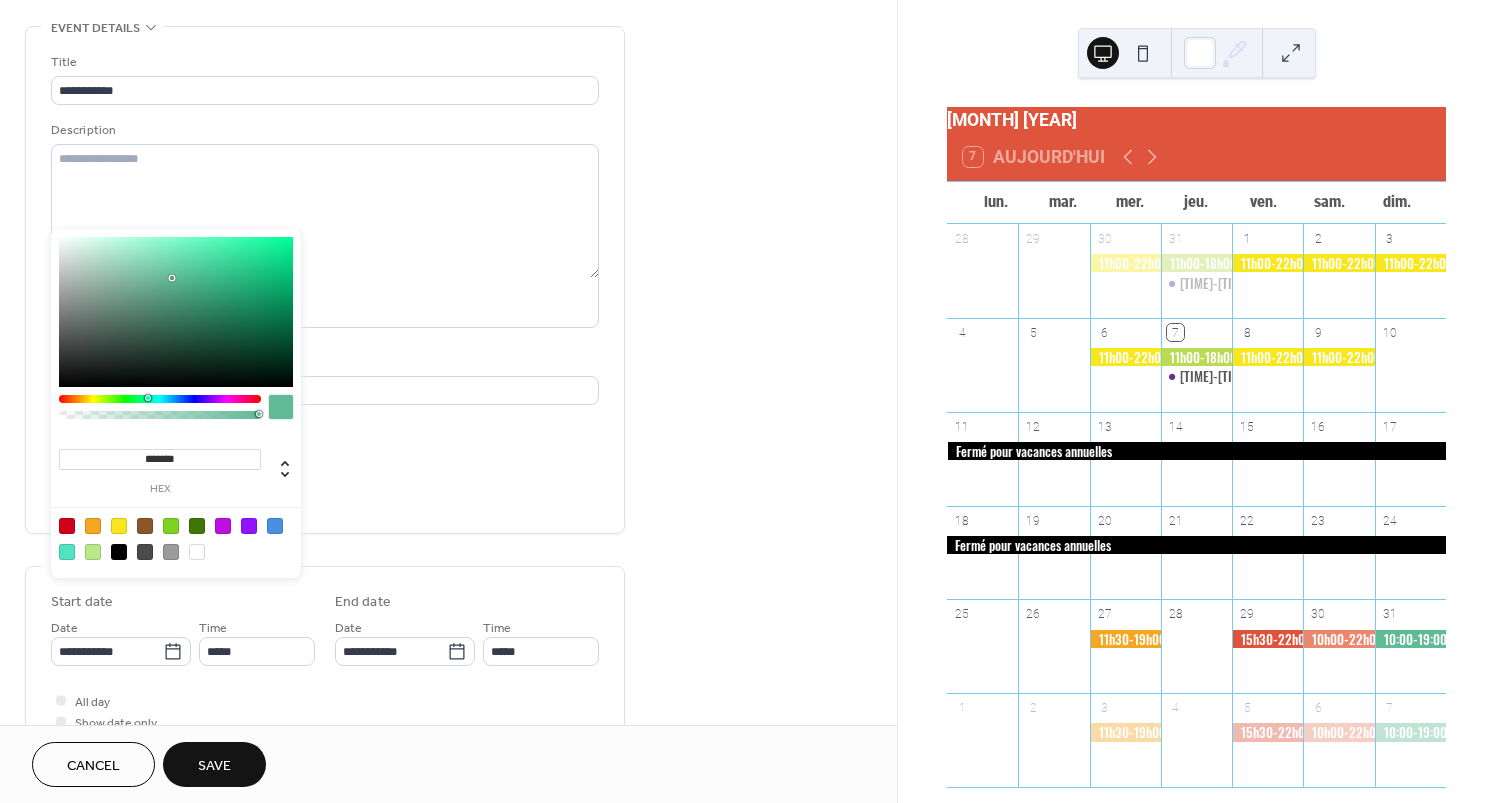 scroll, scrollTop: 87, scrollLeft: 0, axis: vertical 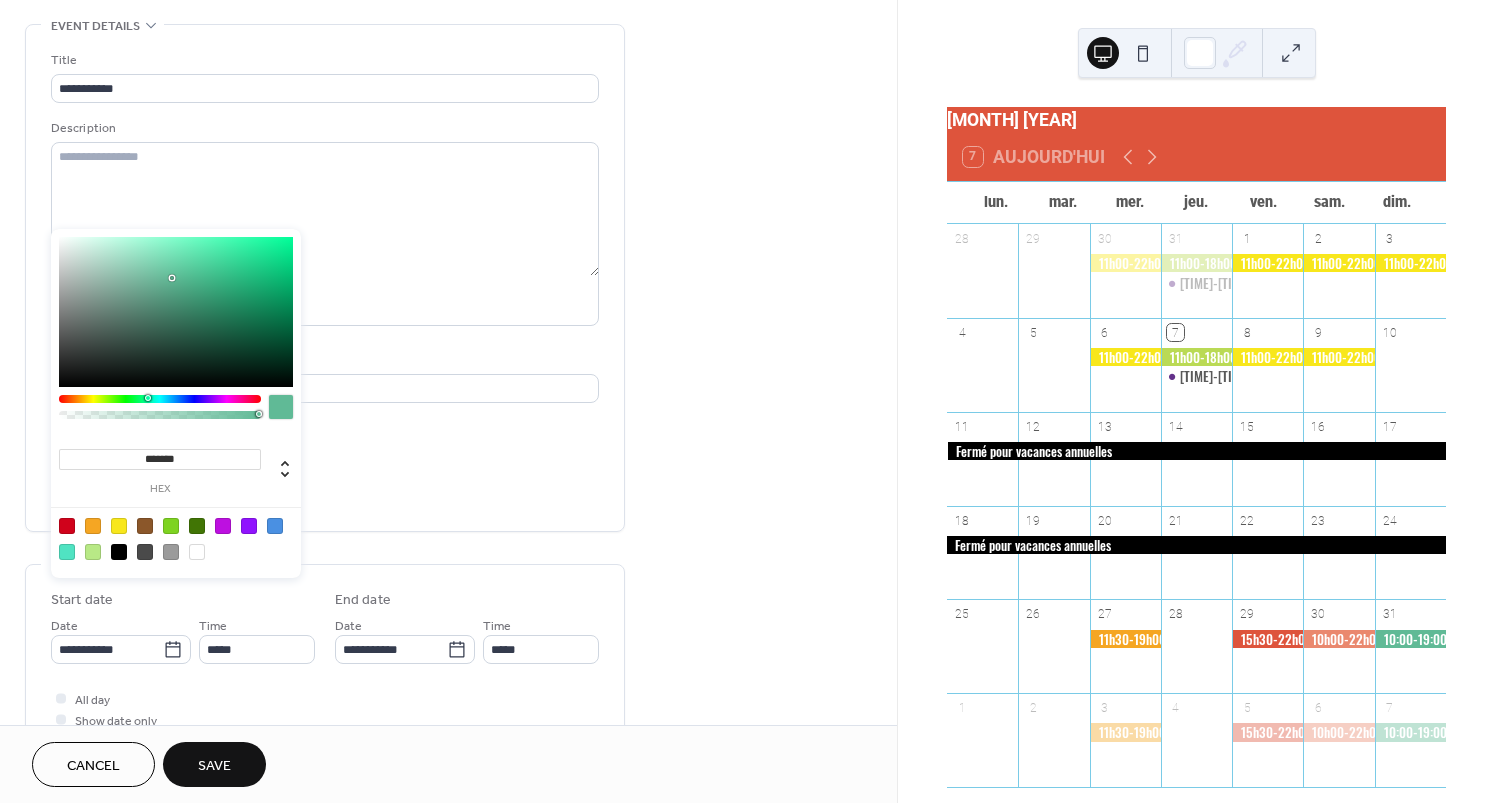 click on "Link to Google Maps" at bounding box center (325, 428) 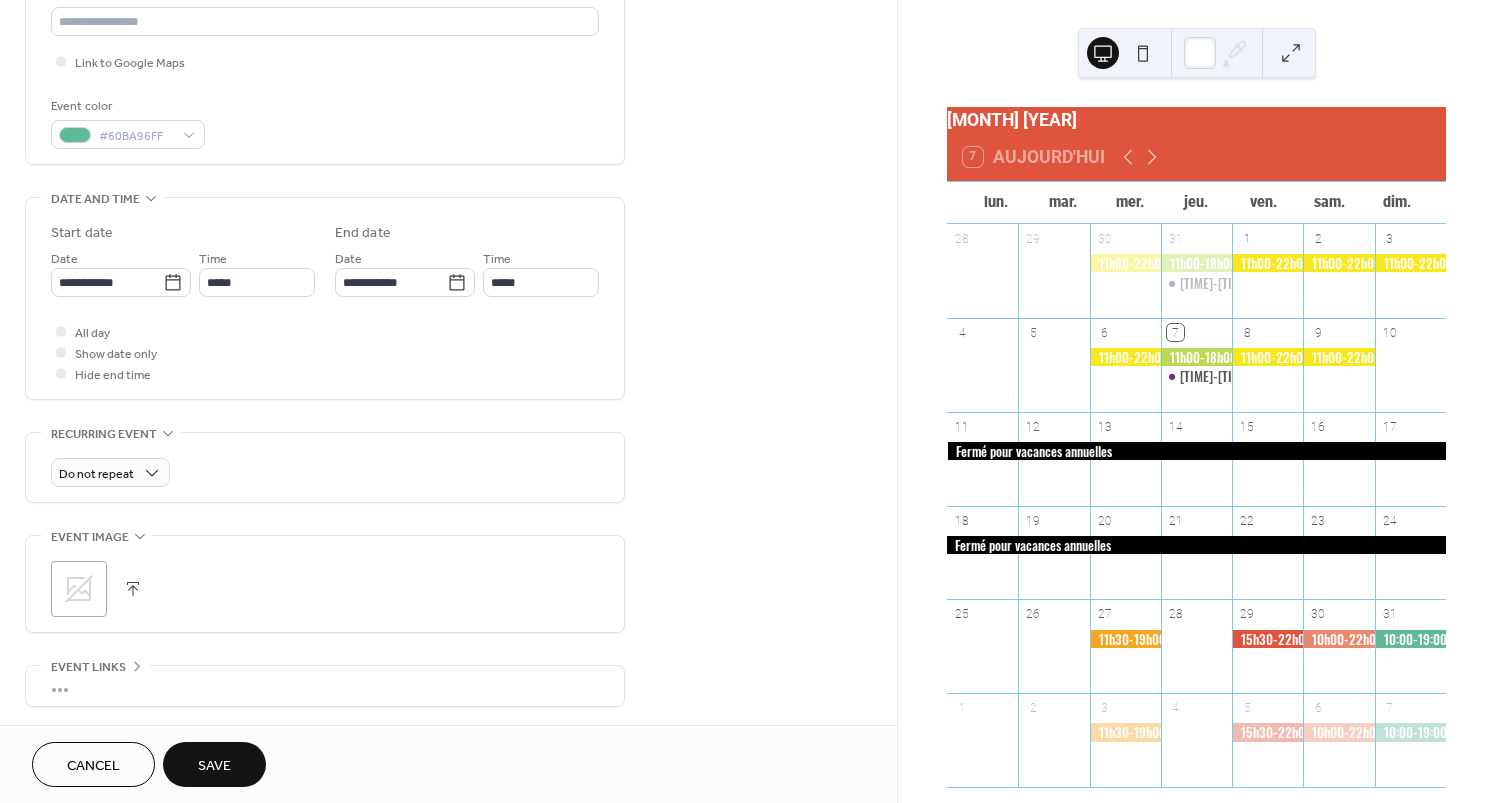 scroll, scrollTop: 458, scrollLeft: 0, axis: vertical 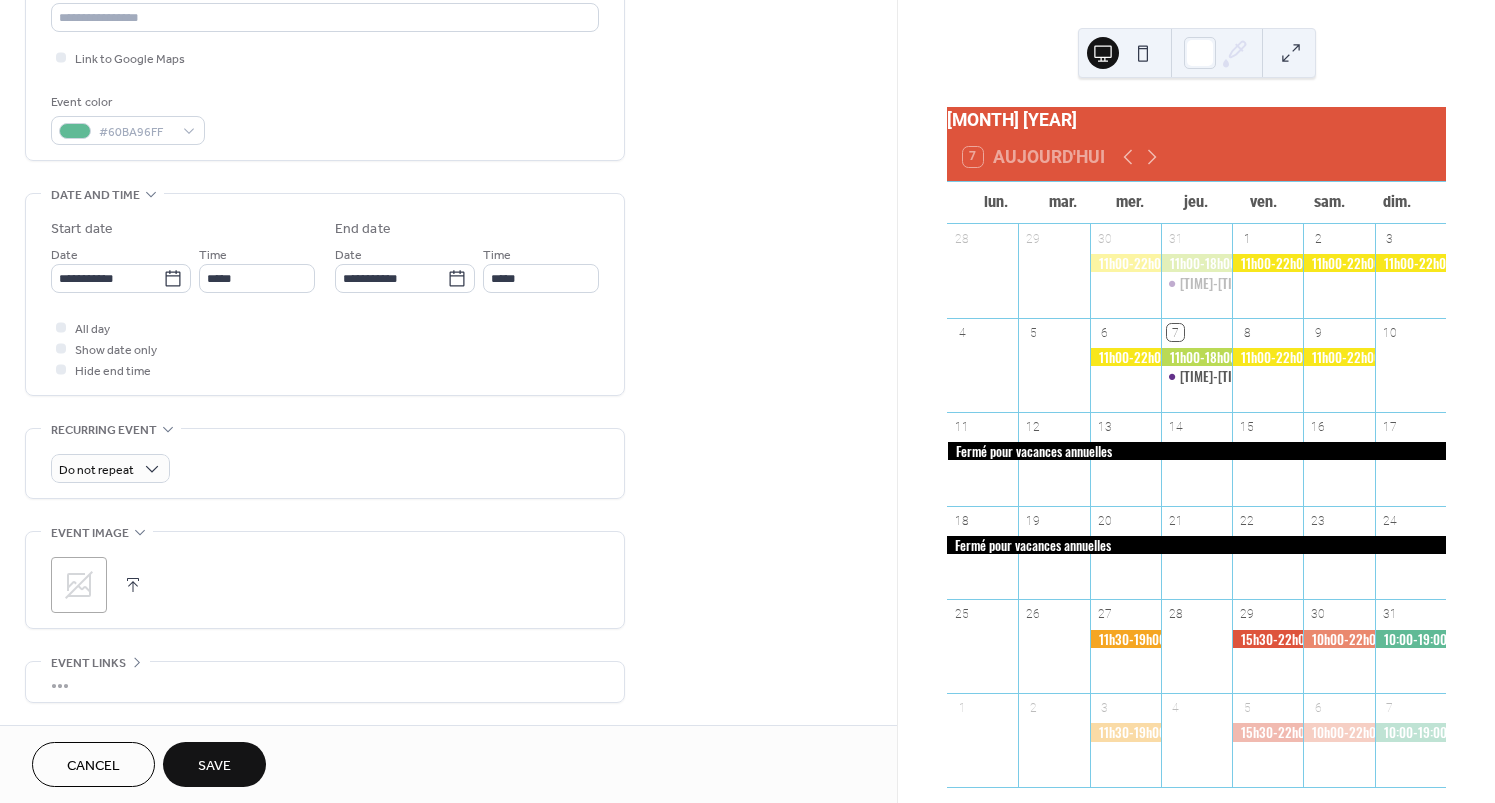 click on "Save" at bounding box center (214, 764) 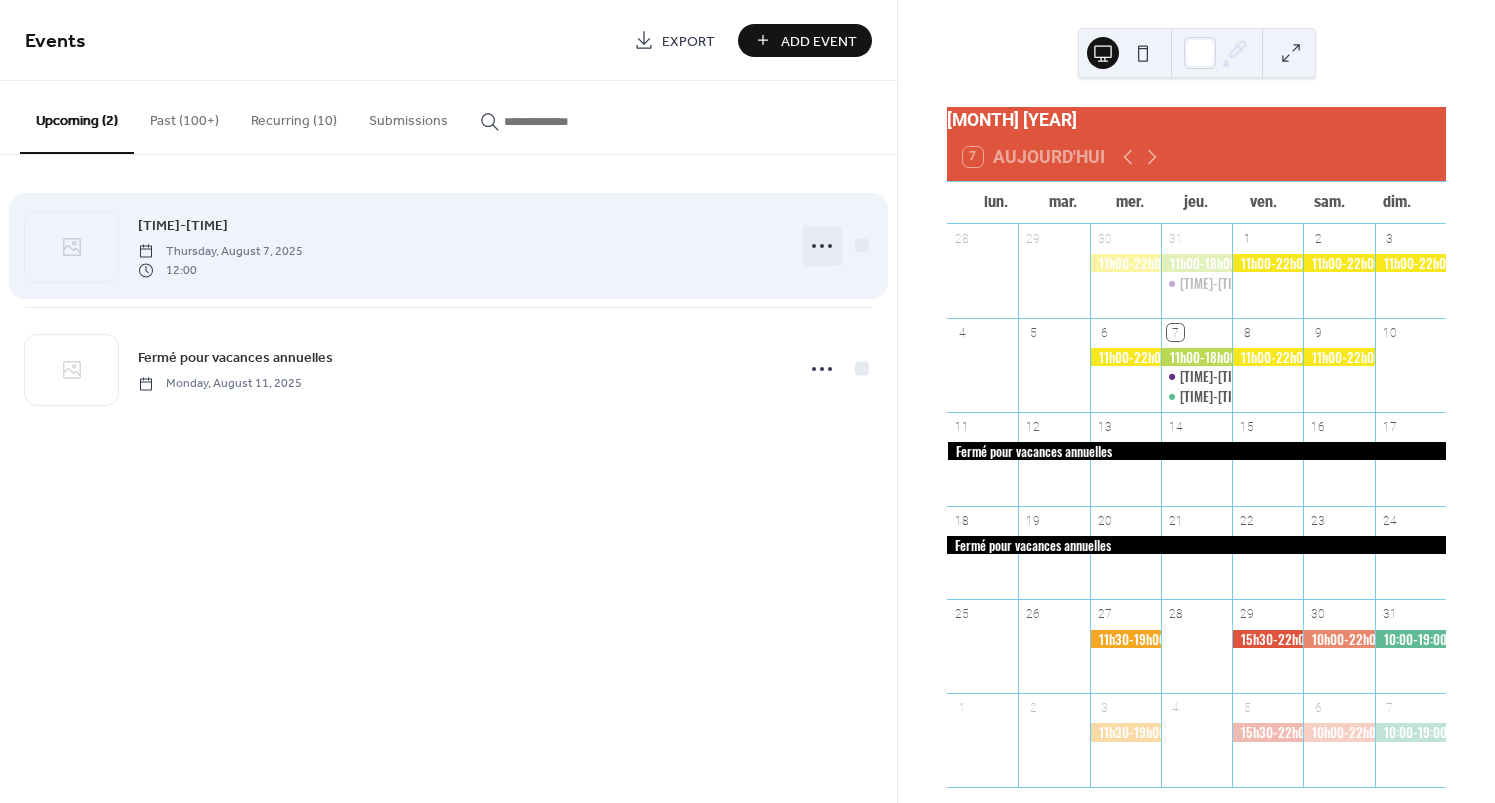 click 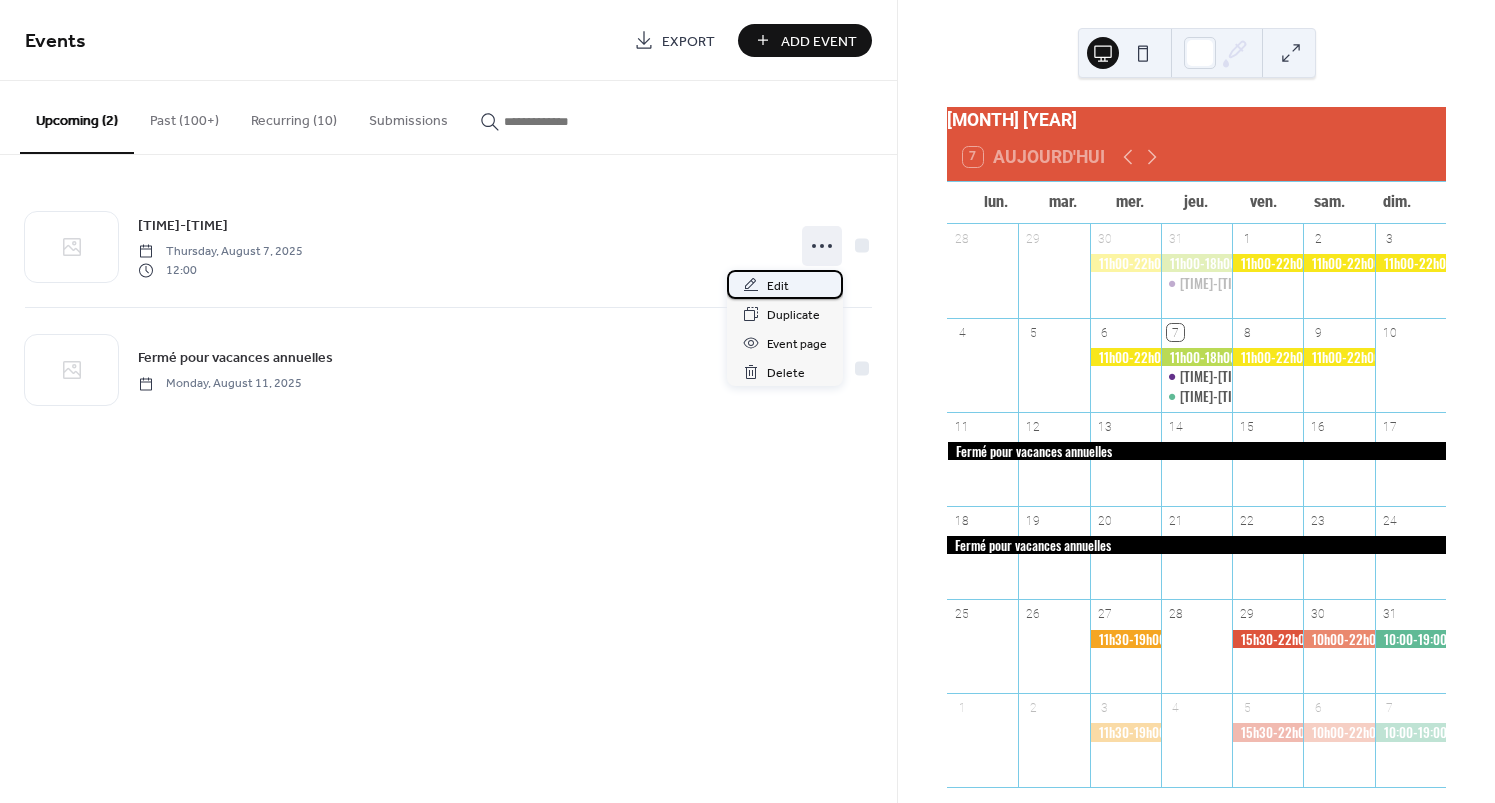 click on "Edit" at bounding box center (778, 286) 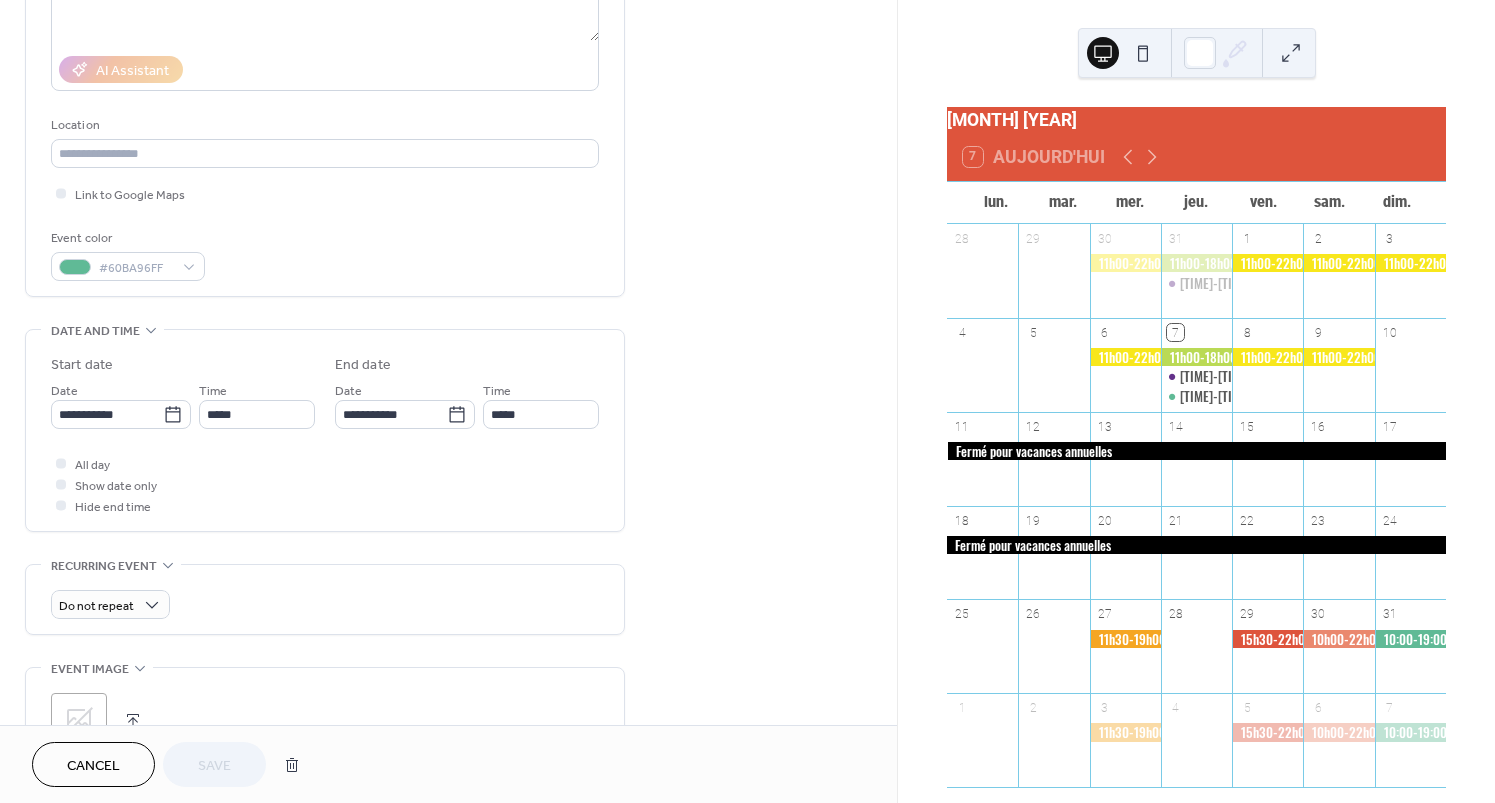 scroll, scrollTop: 346, scrollLeft: 0, axis: vertical 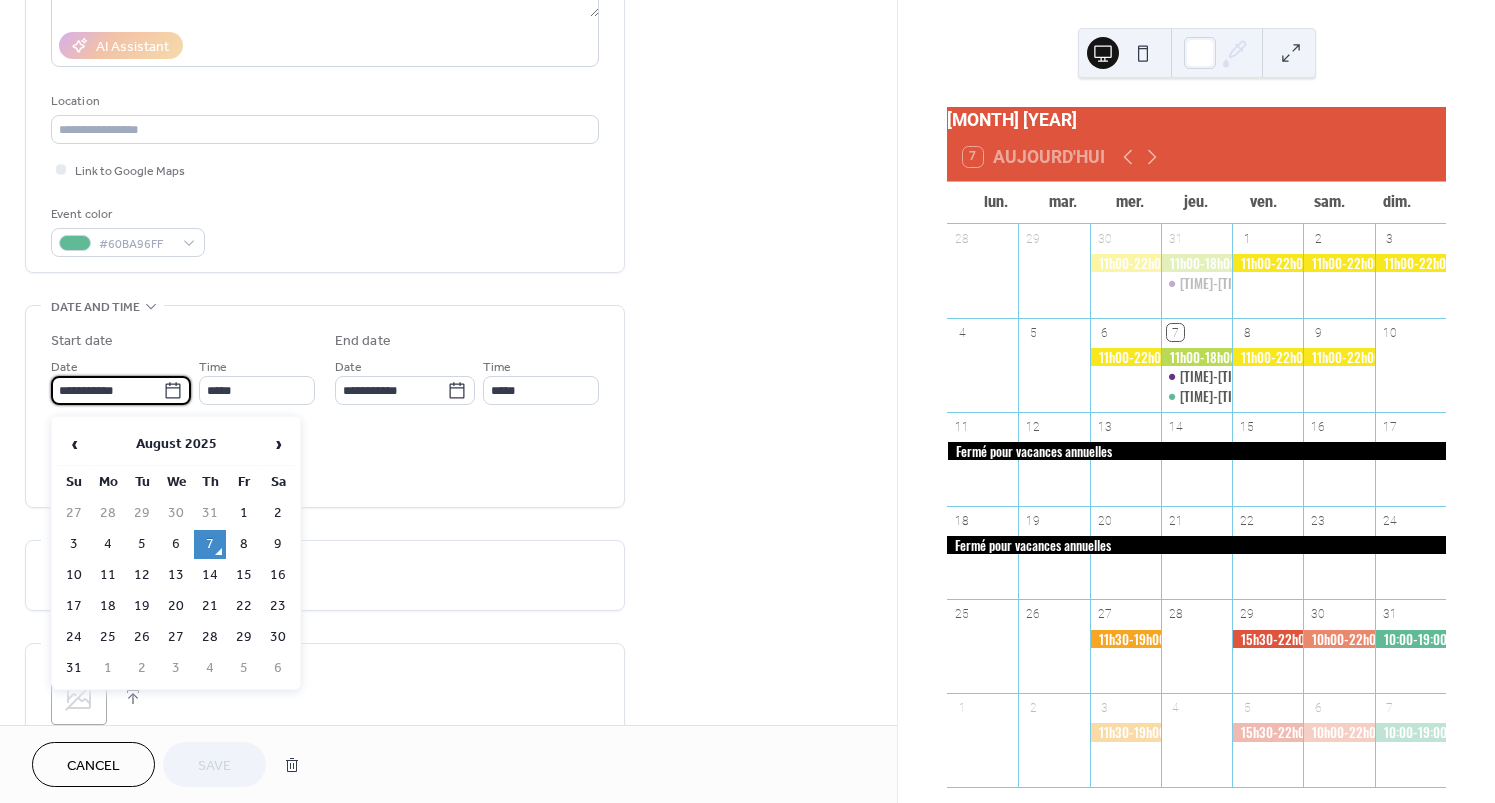 click on "**********" at bounding box center (107, 390) 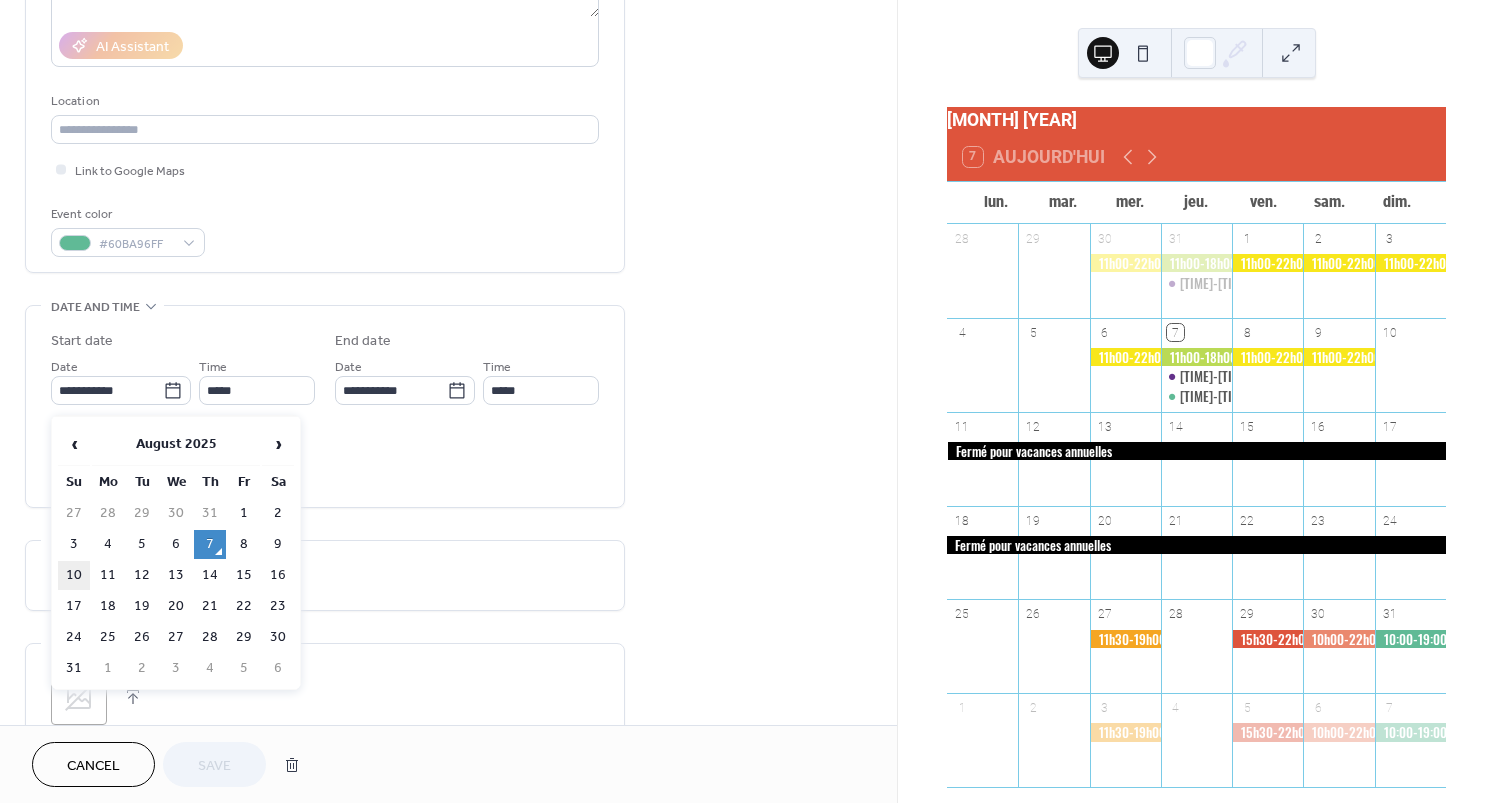 click on "10" at bounding box center [74, 575] 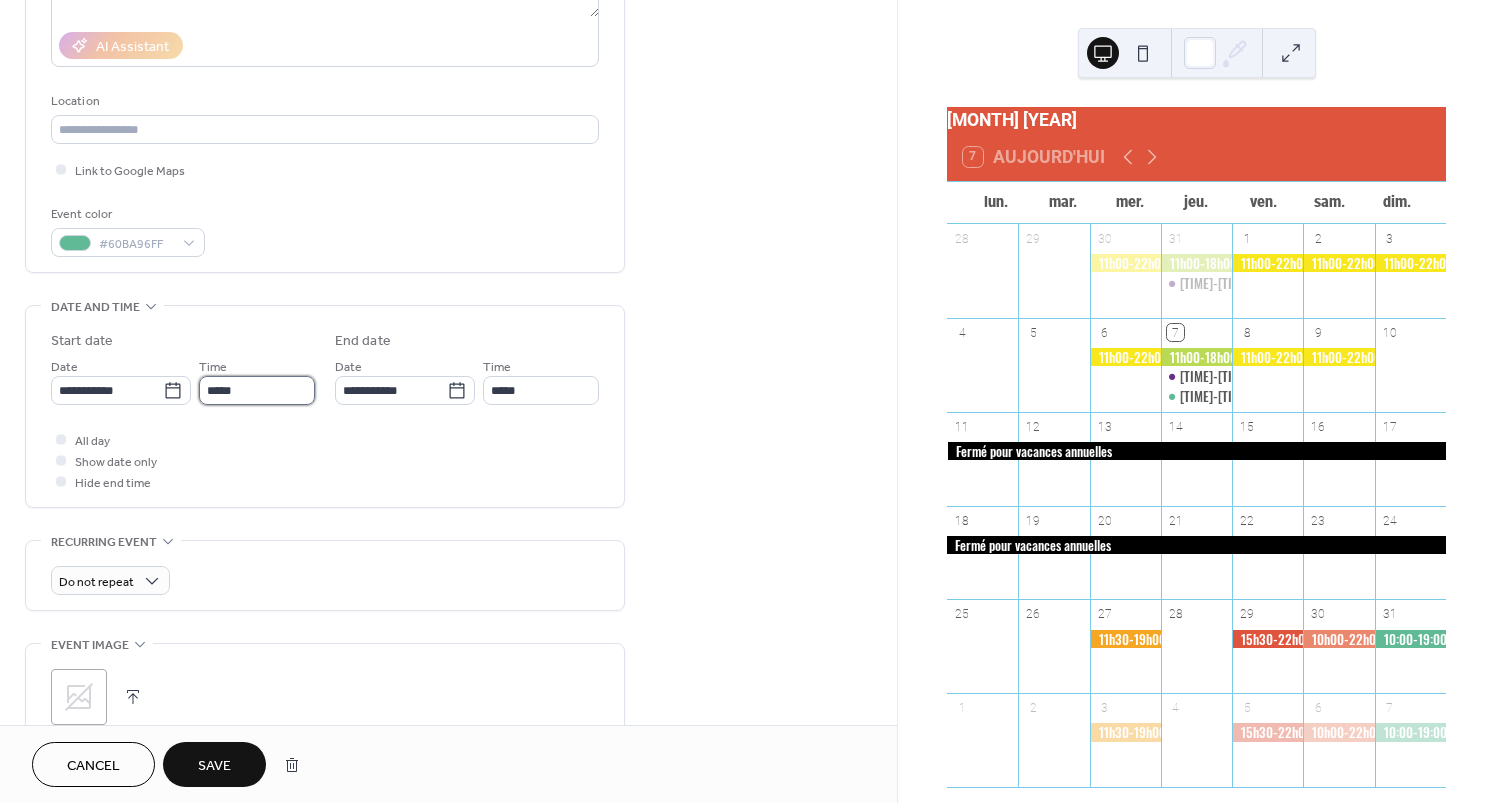 click on "*****" at bounding box center [257, 390] 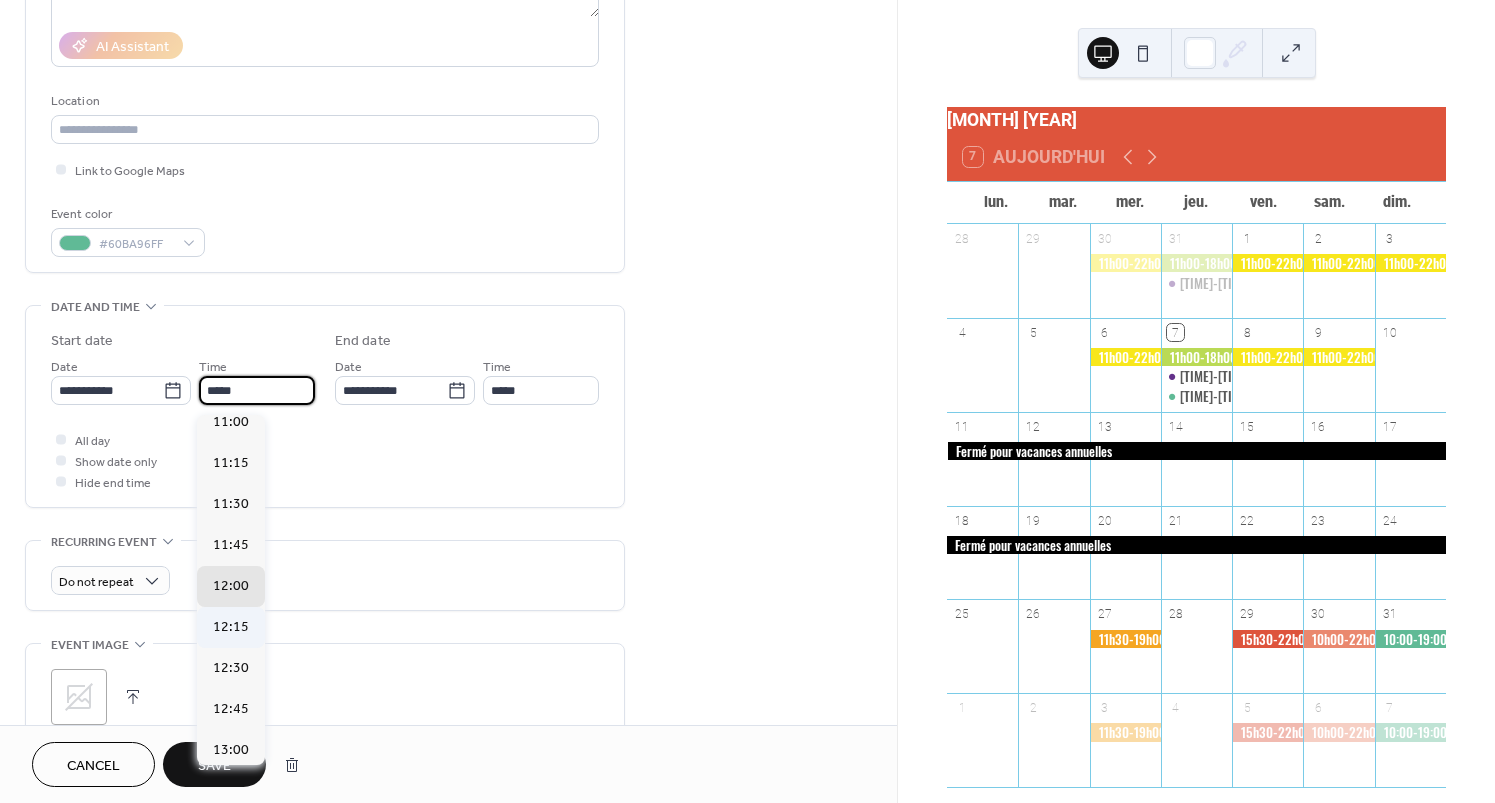 scroll, scrollTop: 1815, scrollLeft: 0, axis: vertical 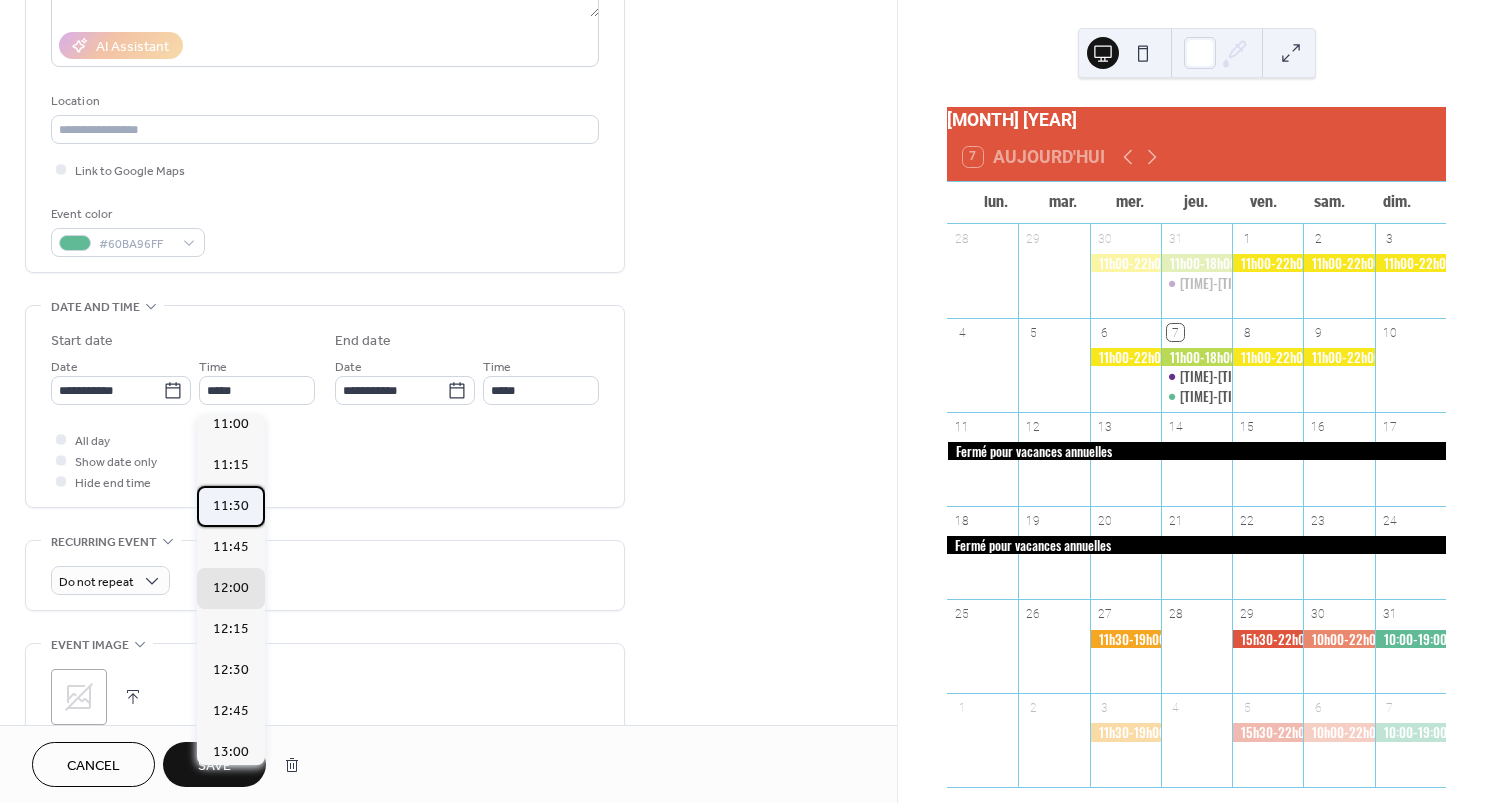 click on "11:30" at bounding box center (231, 506) 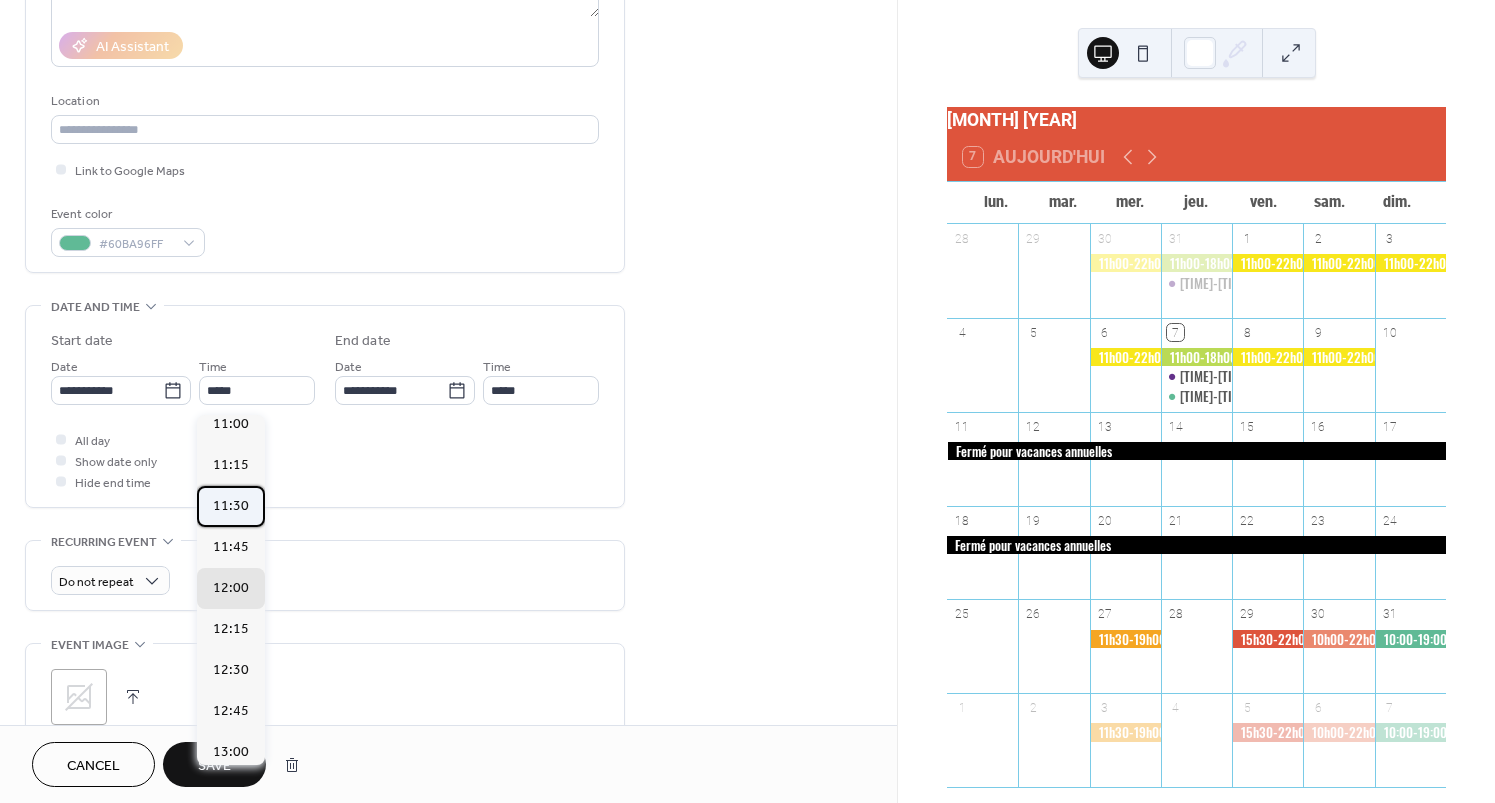 type on "*****" 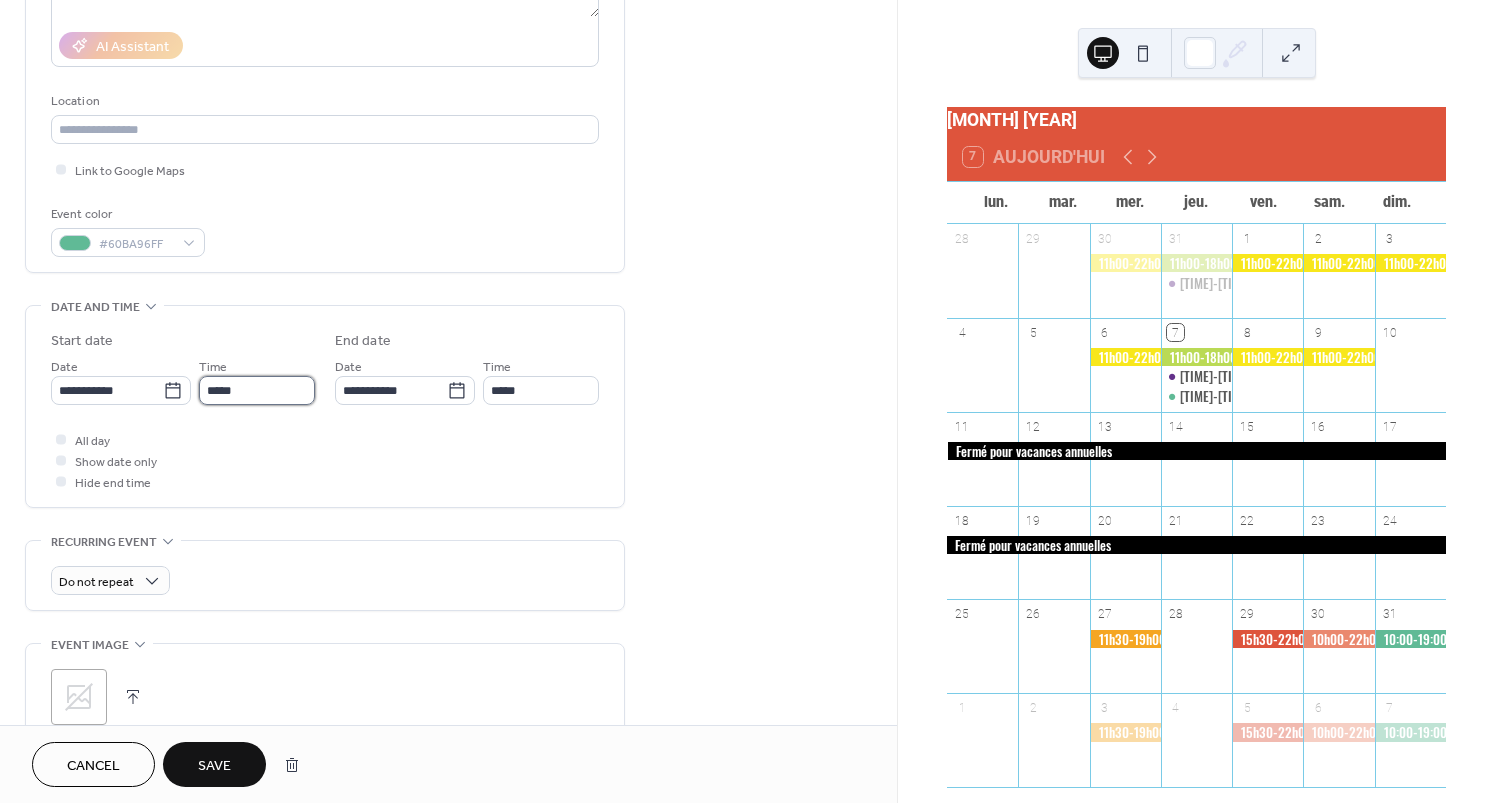 click on "*****" at bounding box center (257, 390) 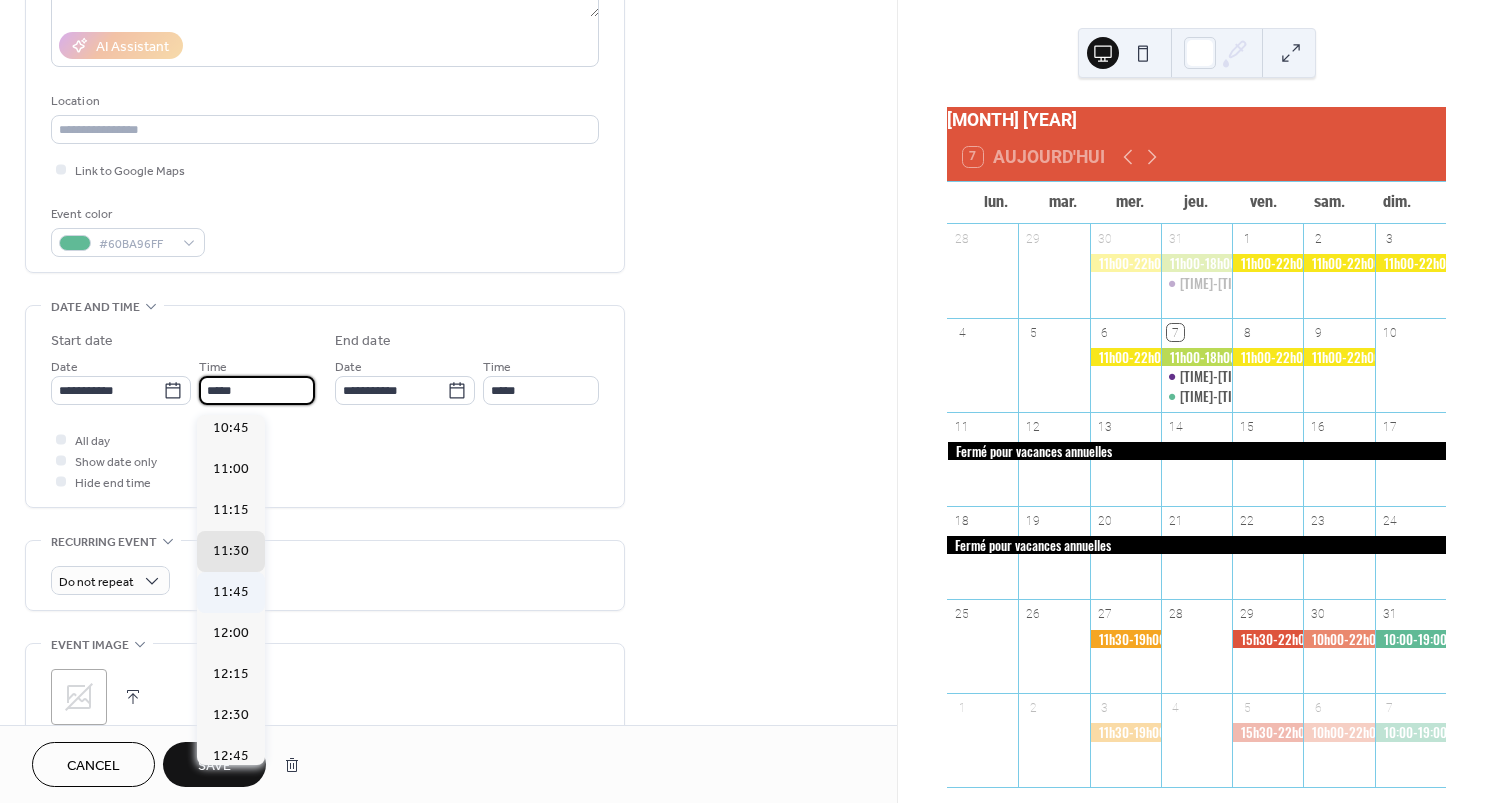 scroll, scrollTop: 1755, scrollLeft: 0, axis: vertical 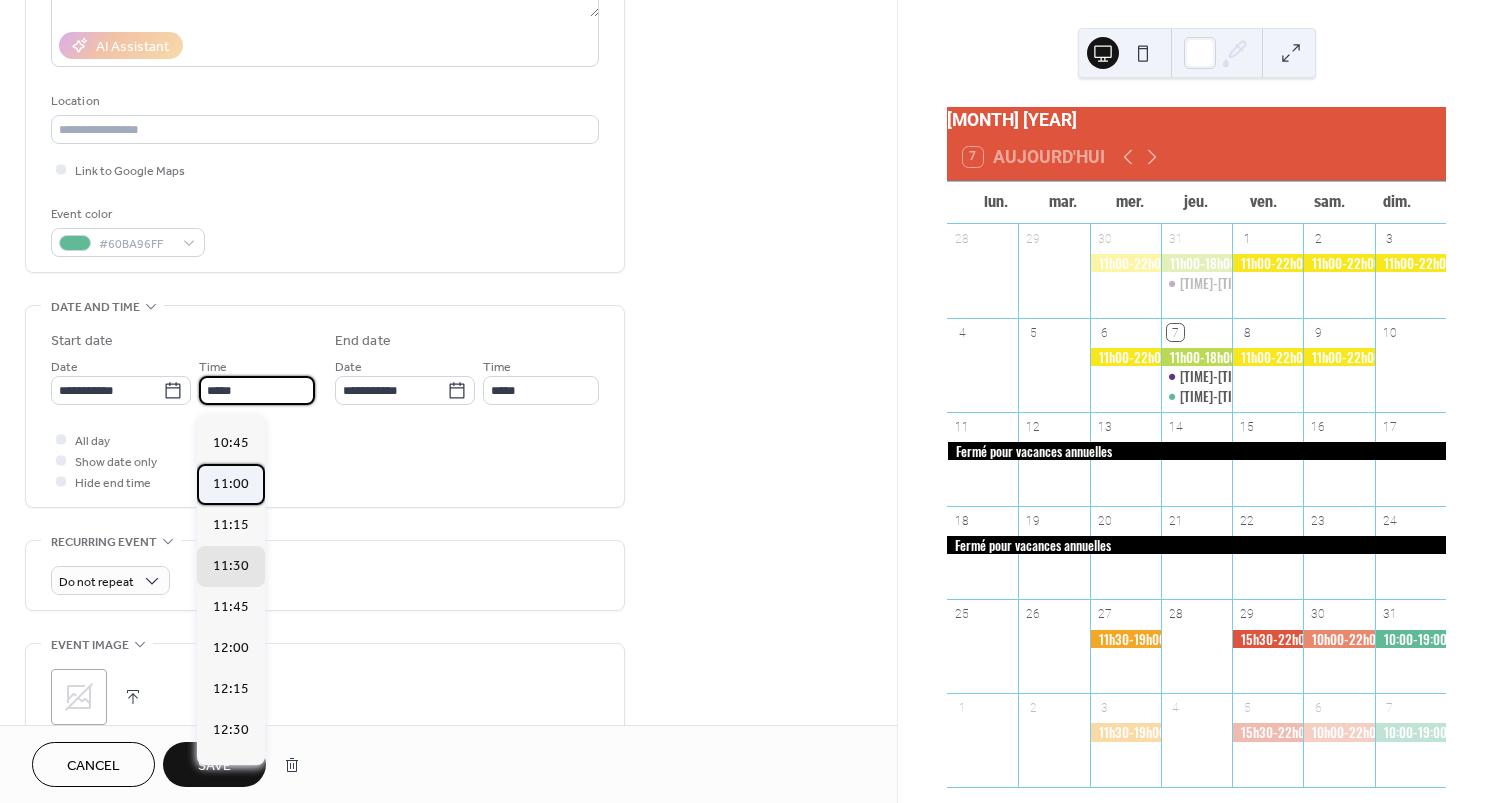 click on "11:00" at bounding box center [231, 484] 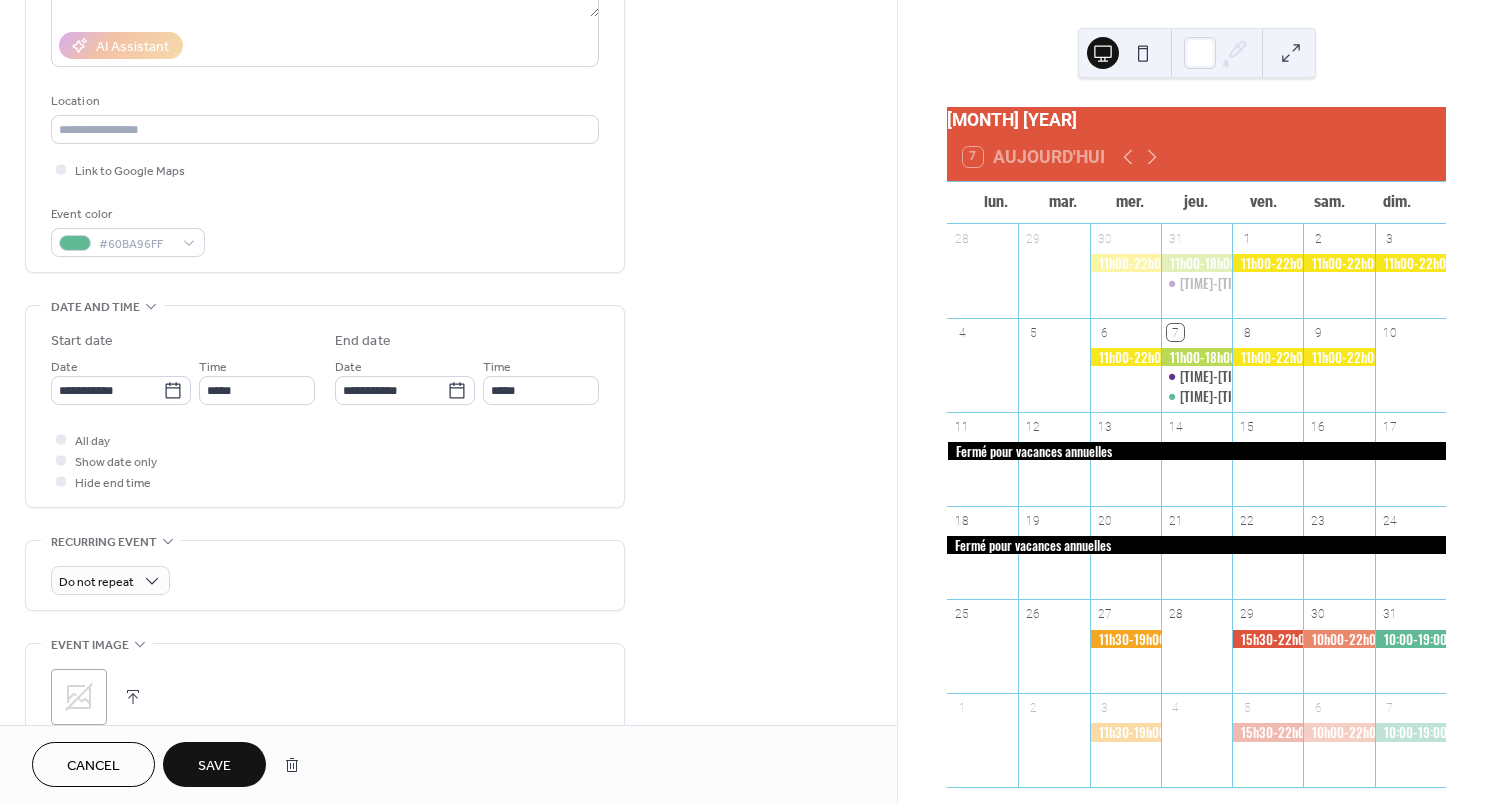 type on "*****" 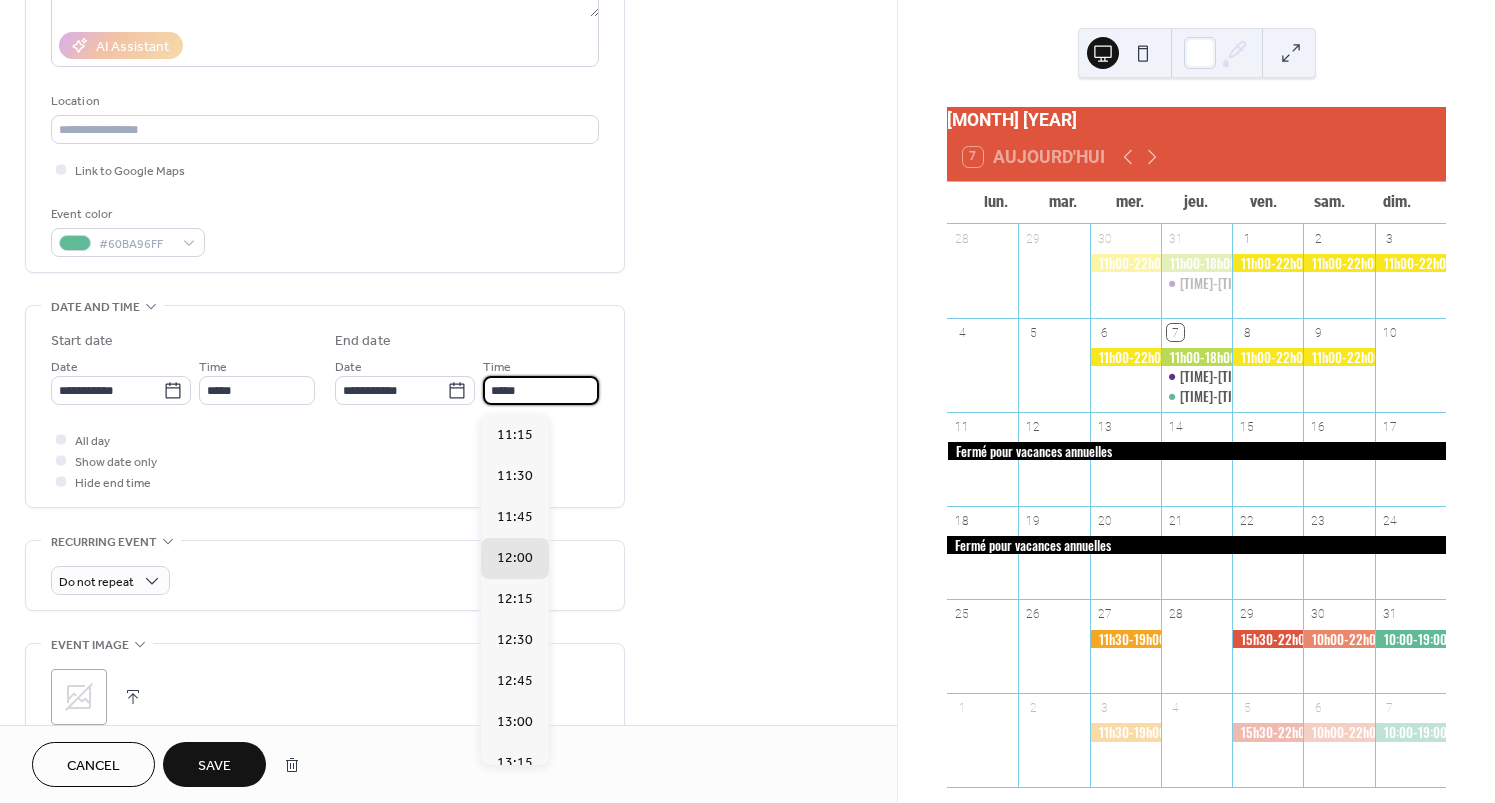 click on "*****" at bounding box center (541, 390) 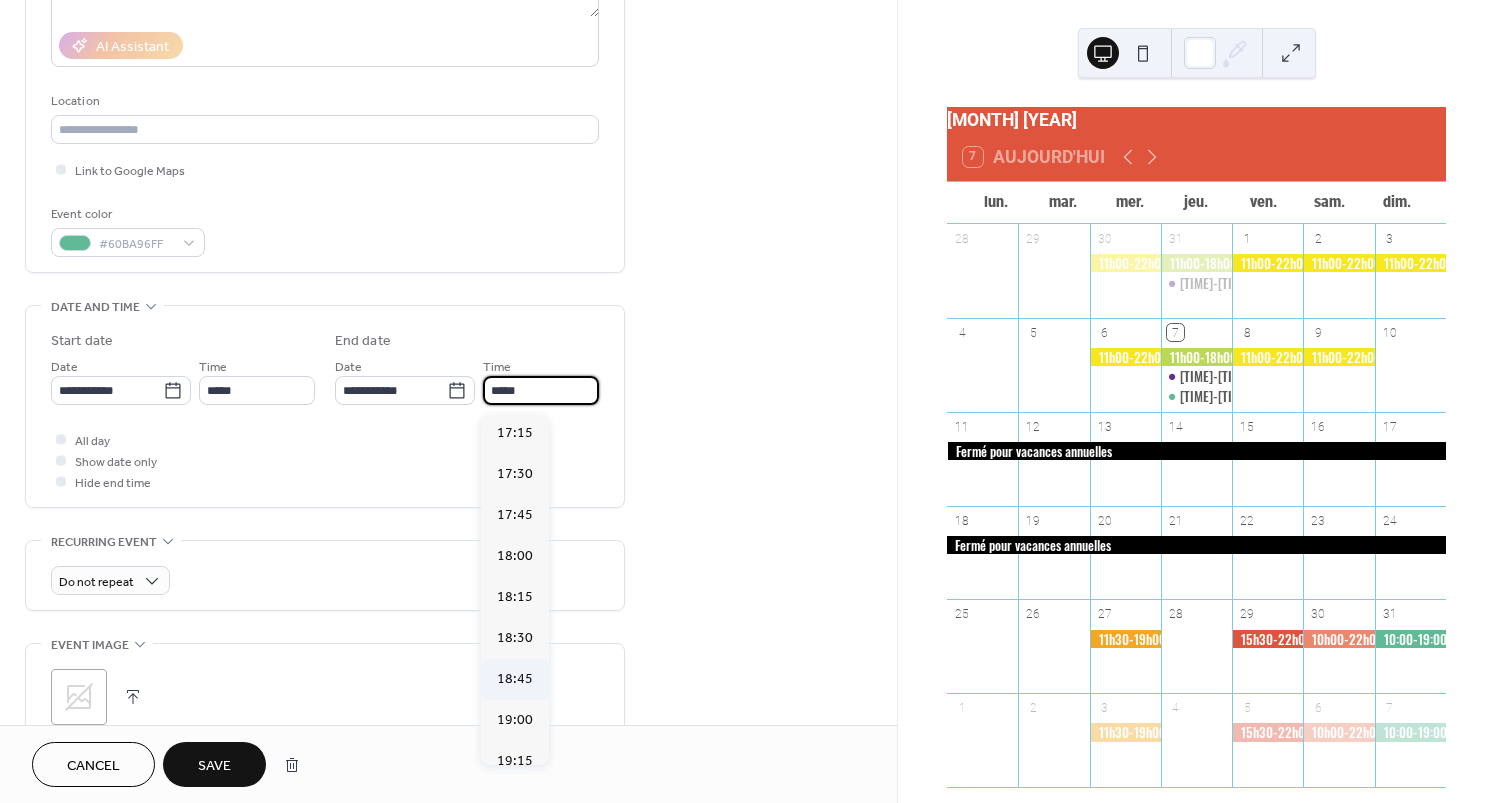 scroll, scrollTop: 995, scrollLeft: 0, axis: vertical 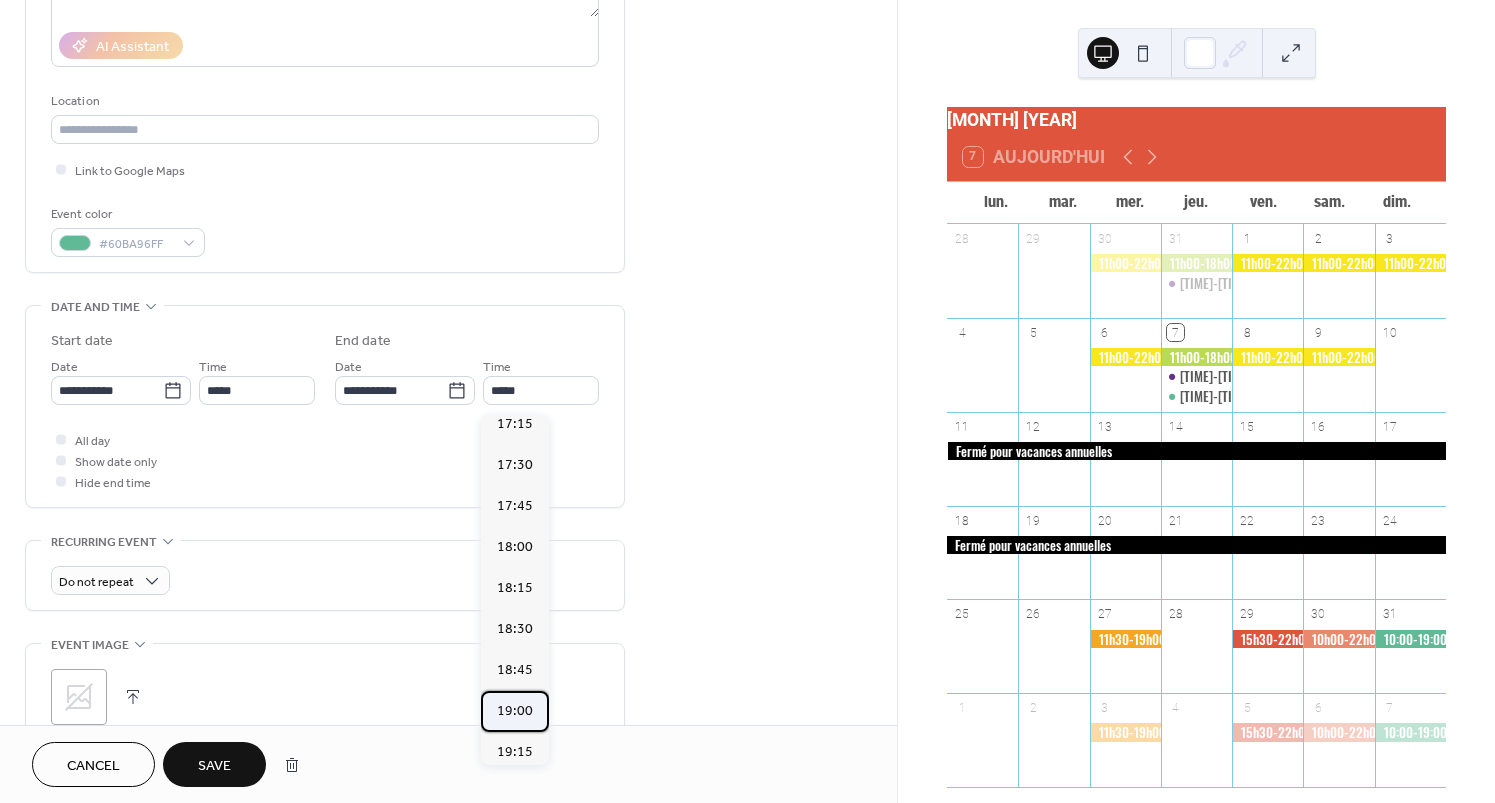 click on "19:00" at bounding box center (515, 711) 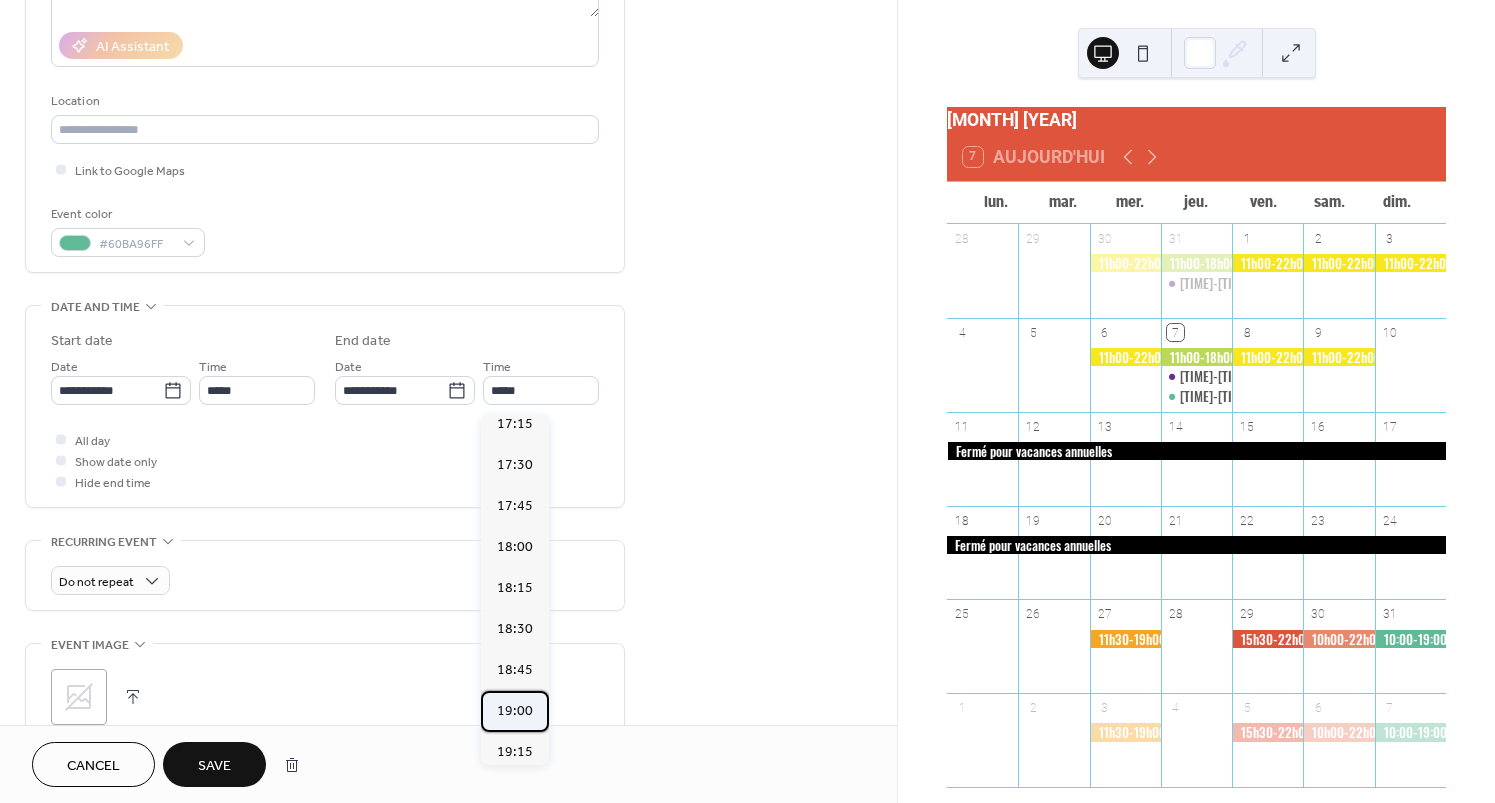 type on "*****" 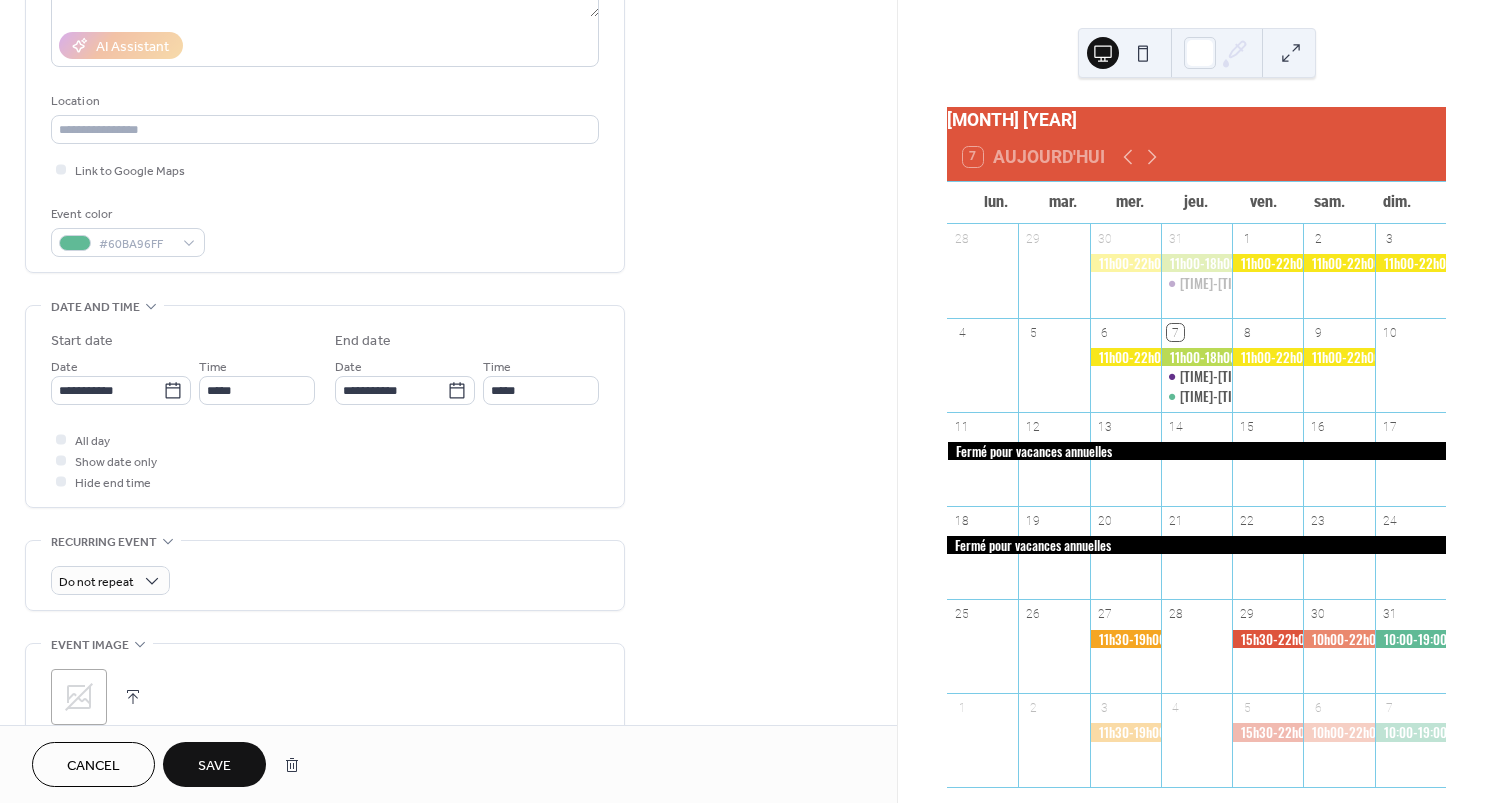 click on "Save" at bounding box center (214, 766) 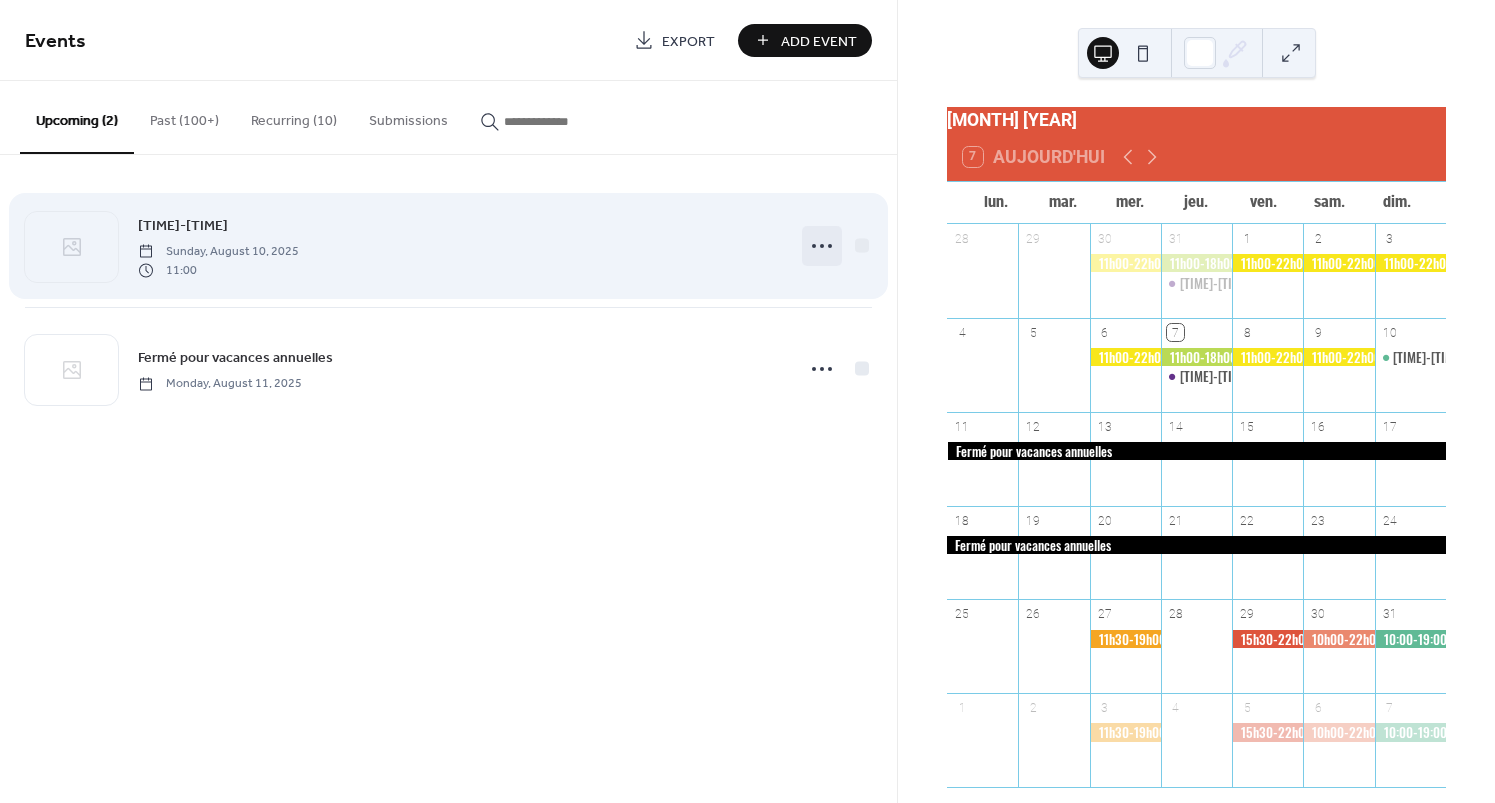 click 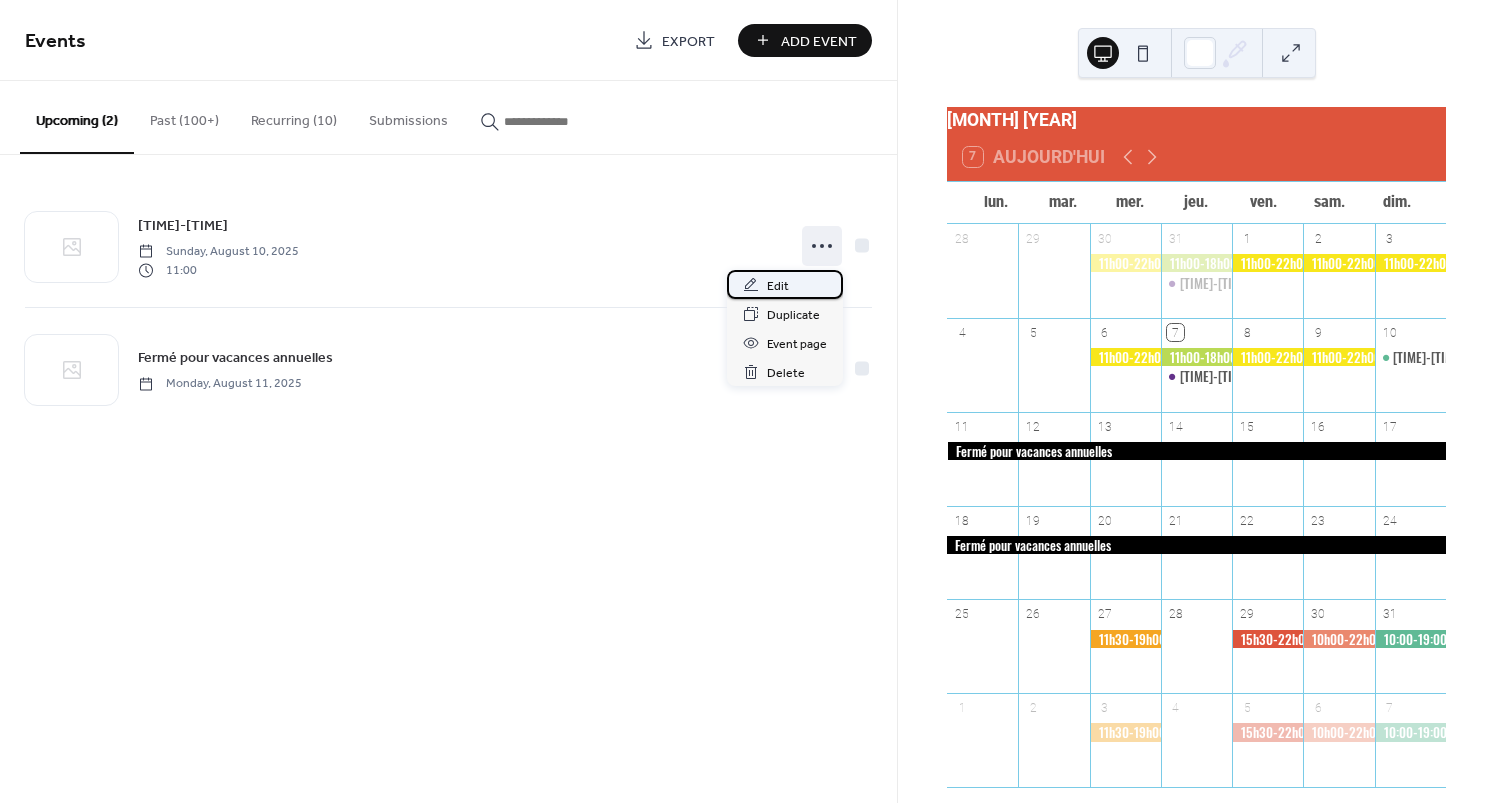 click on "Edit" at bounding box center [778, 286] 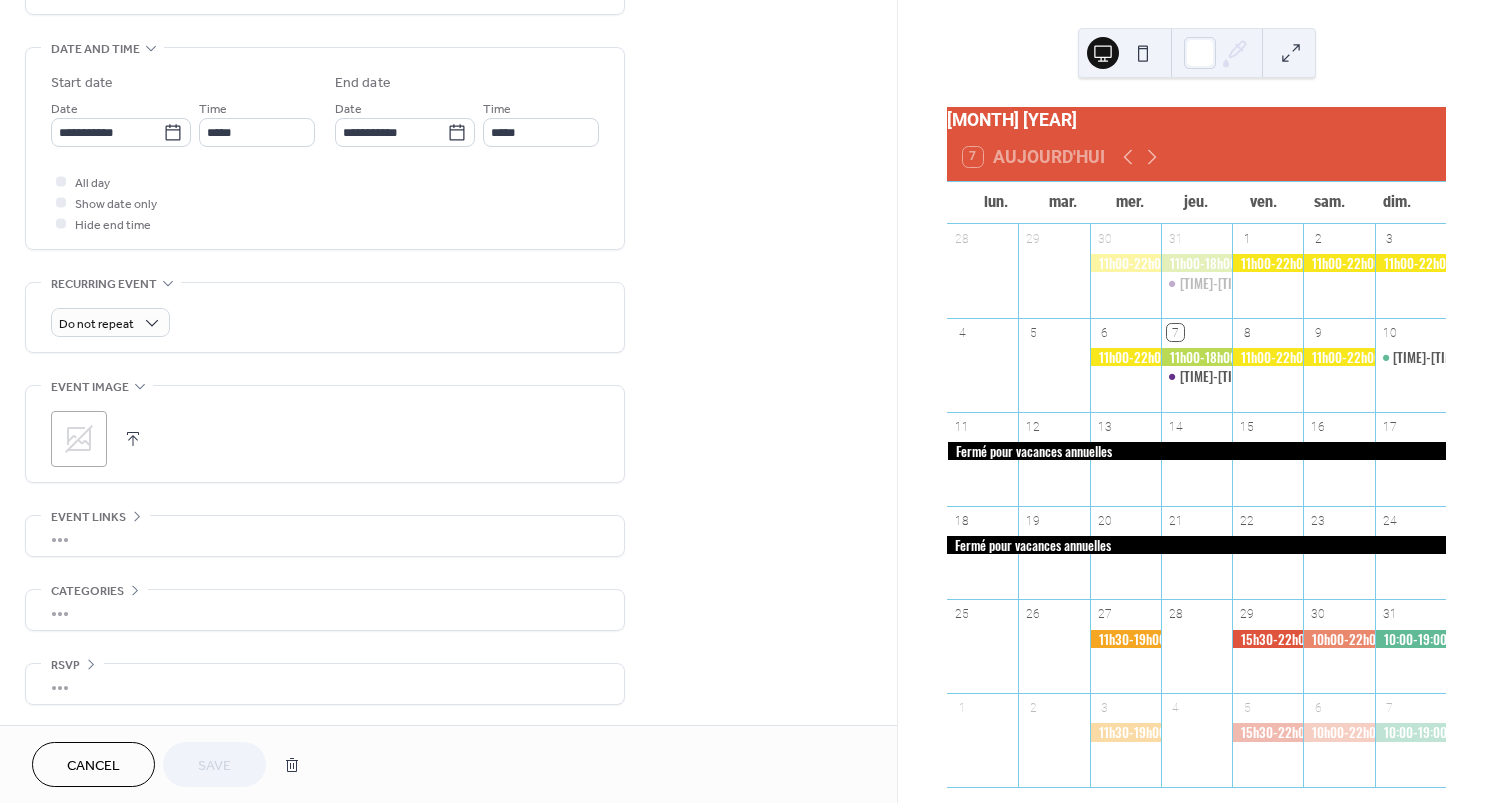 scroll, scrollTop: 610, scrollLeft: 0, axis: vertical 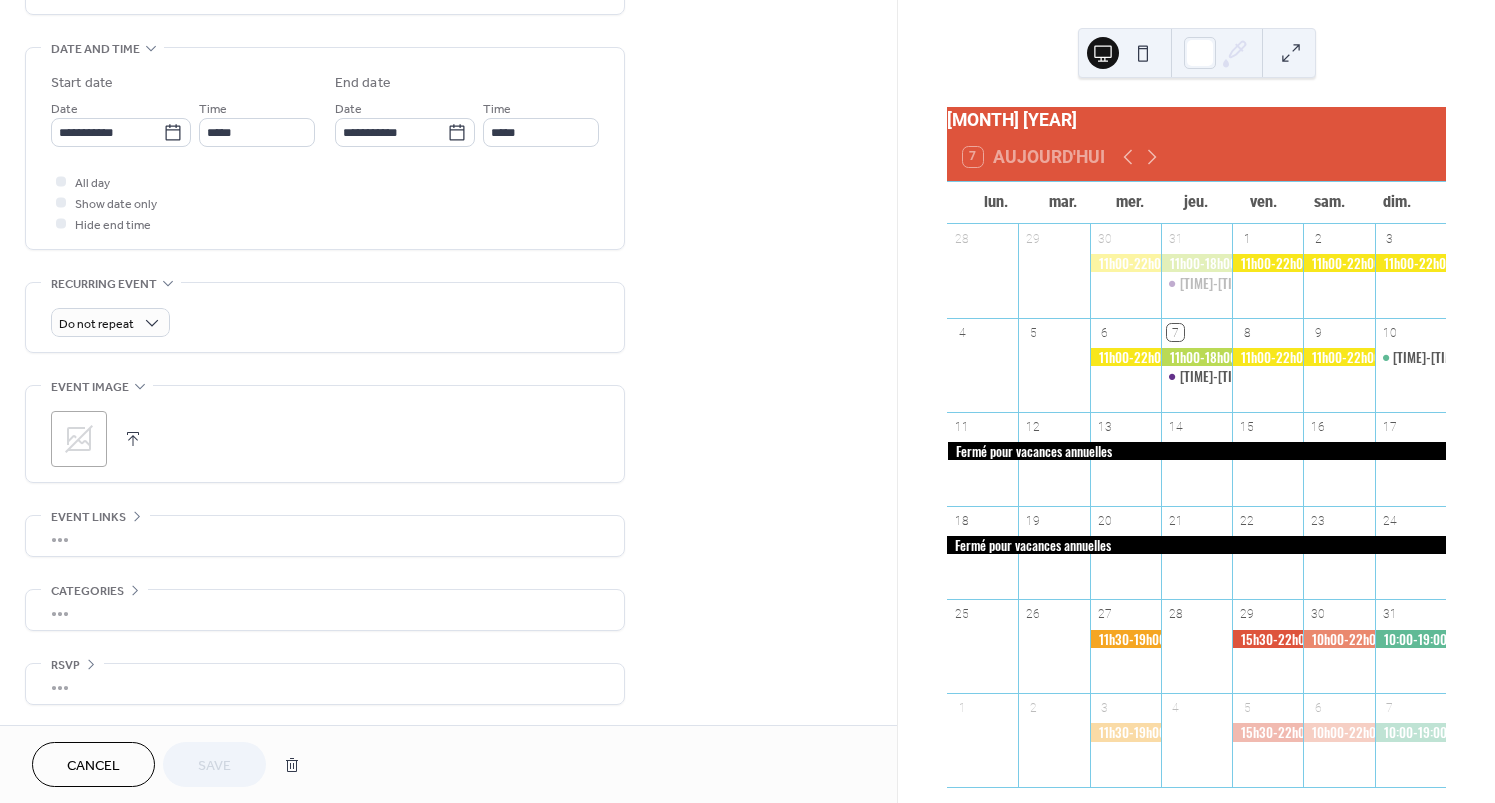 click on "•••" at bounding box center (325, 536) 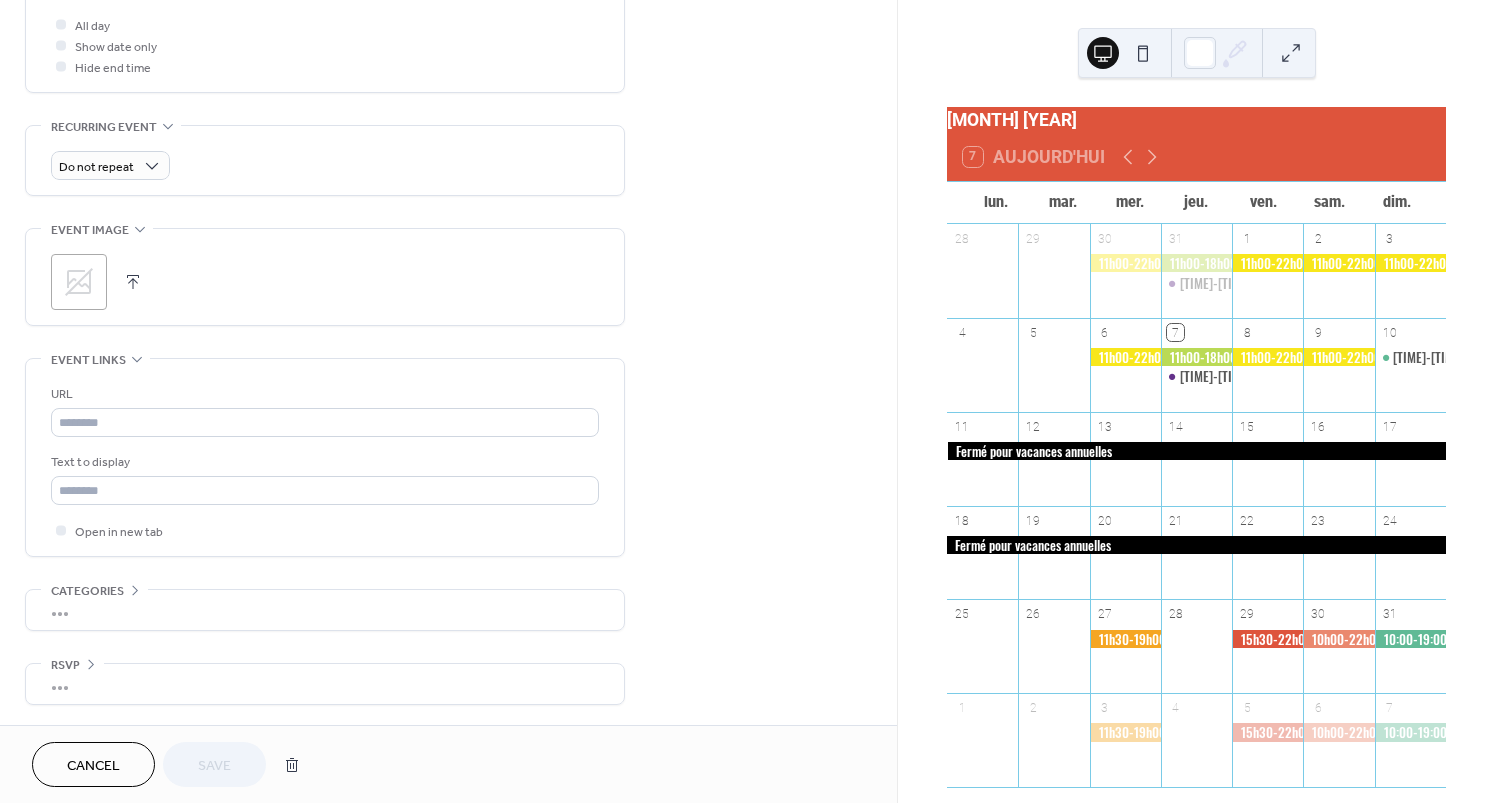 click on "•••" at bounding box center [325, 610] 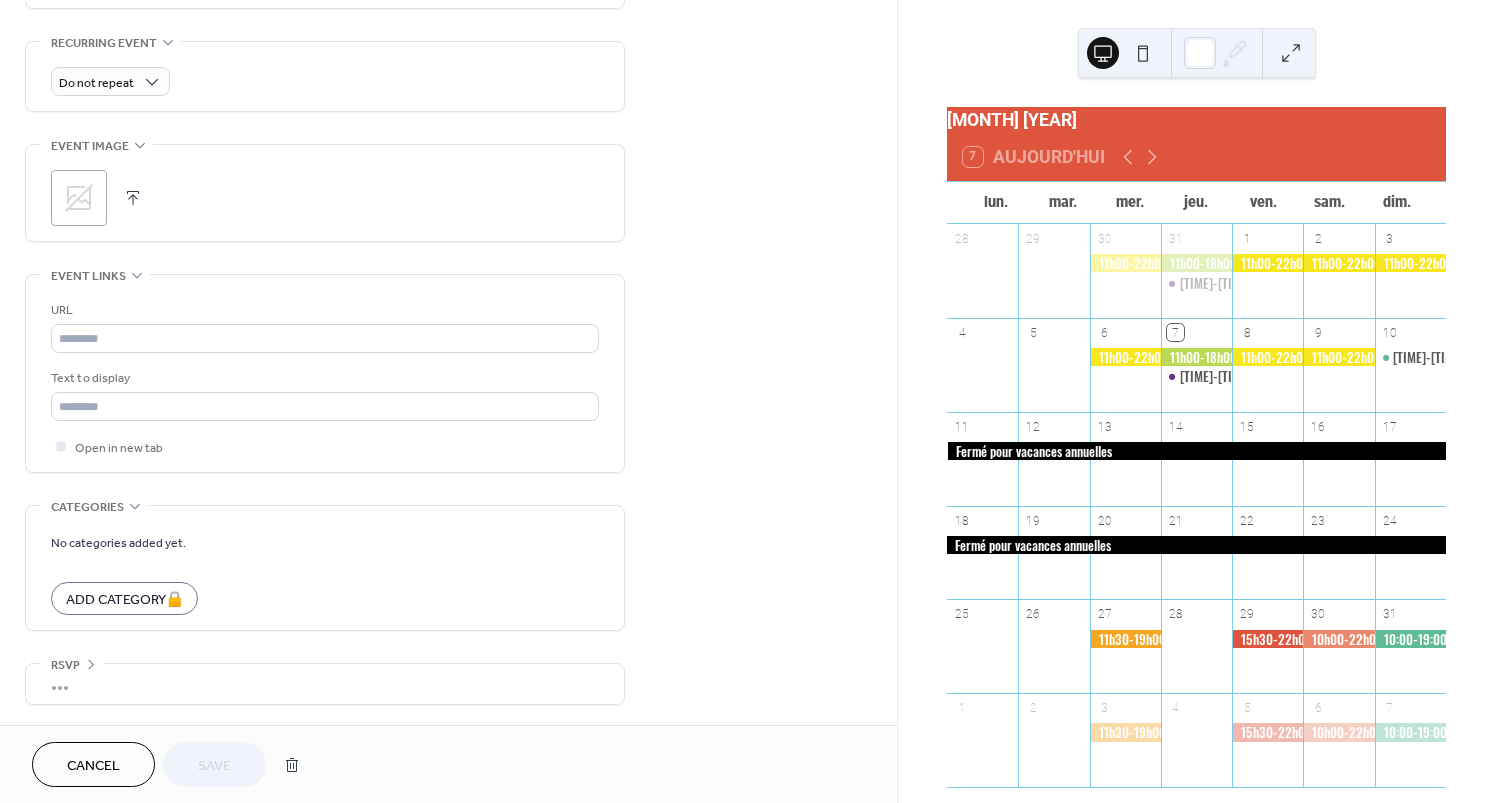 click 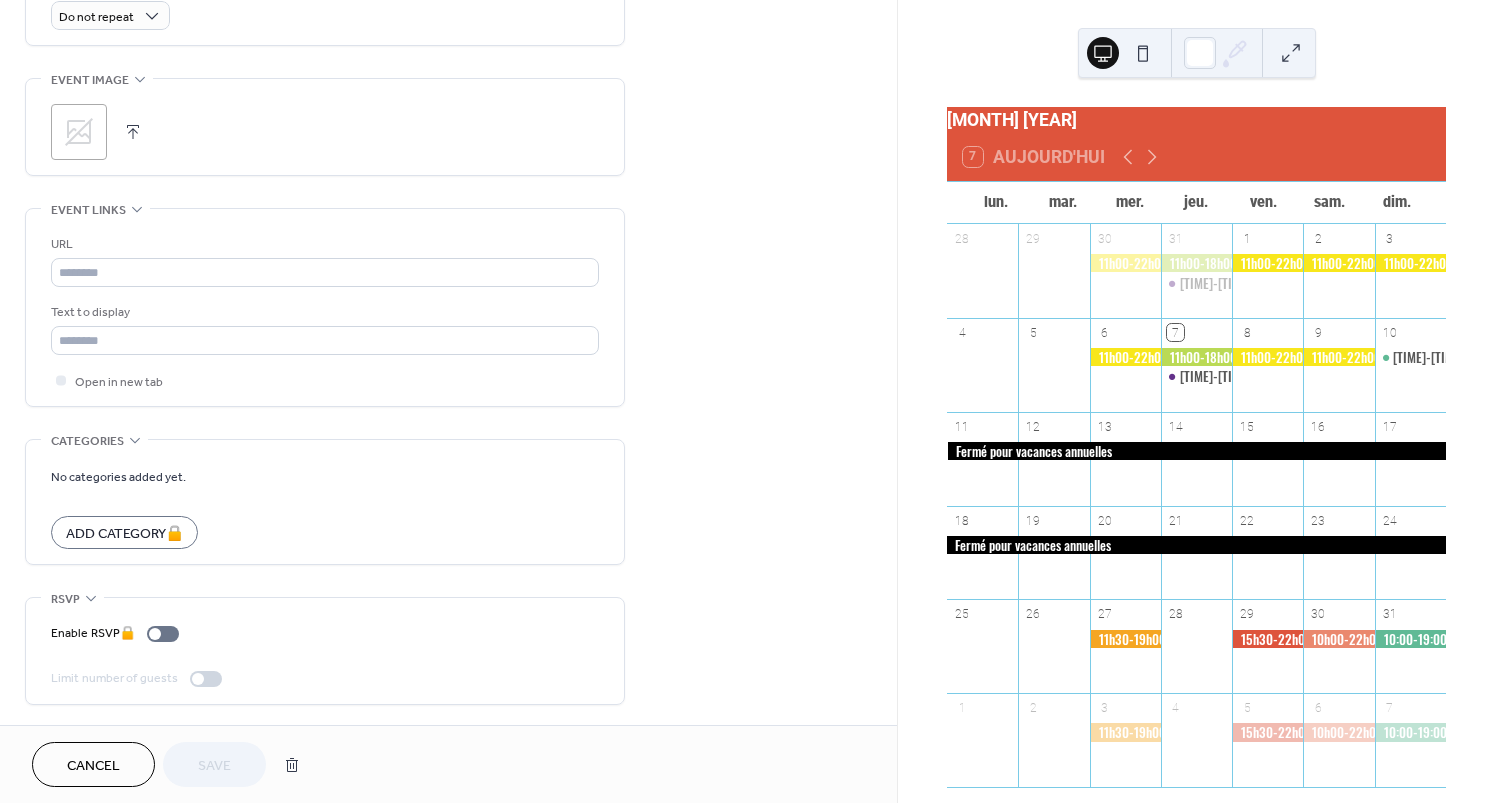 scroll, scrollTop: 921, scrollLeft: 0, axis: vertical 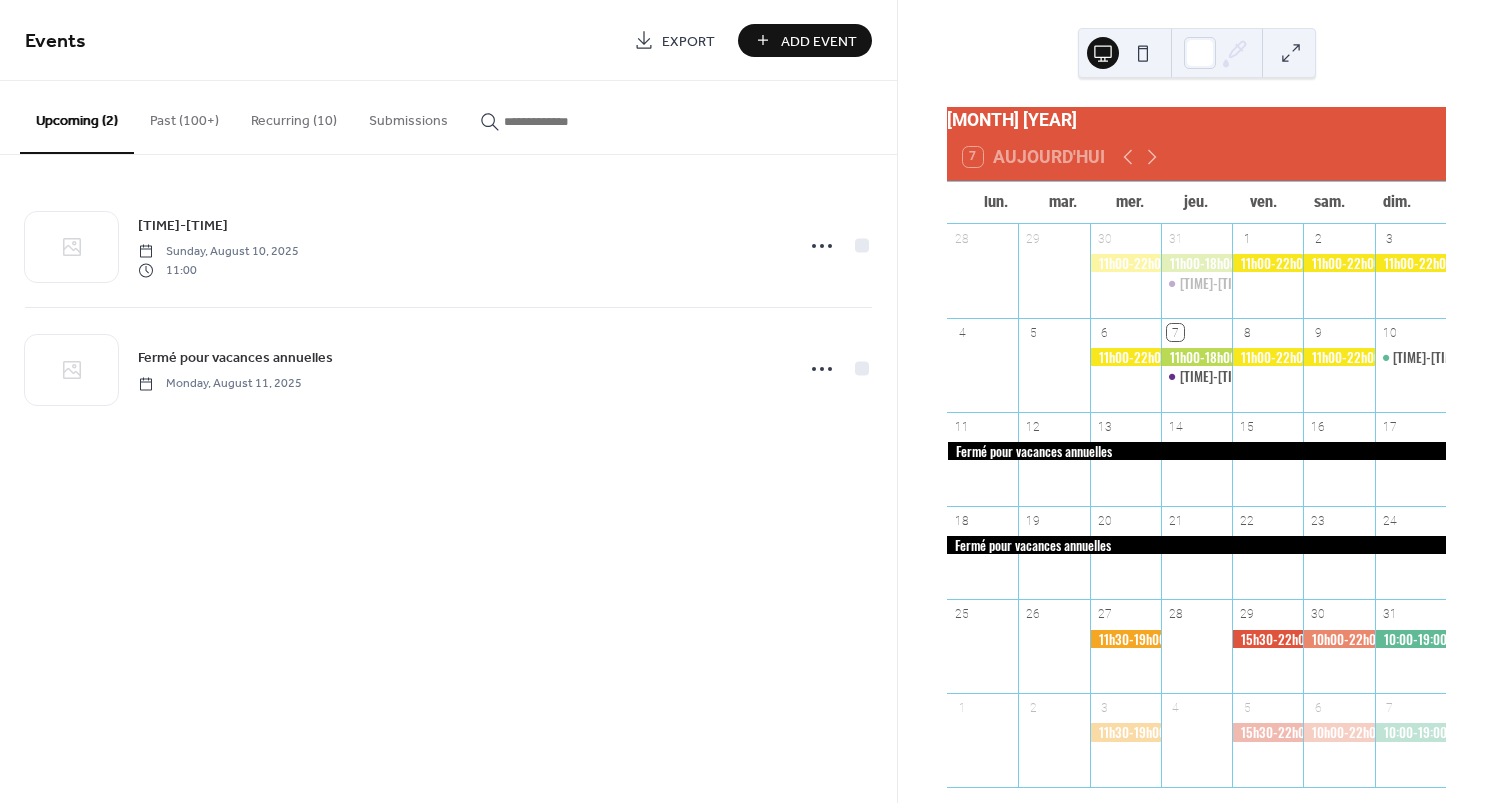 click on "Past (100+)" at bounding box center [184, 116] 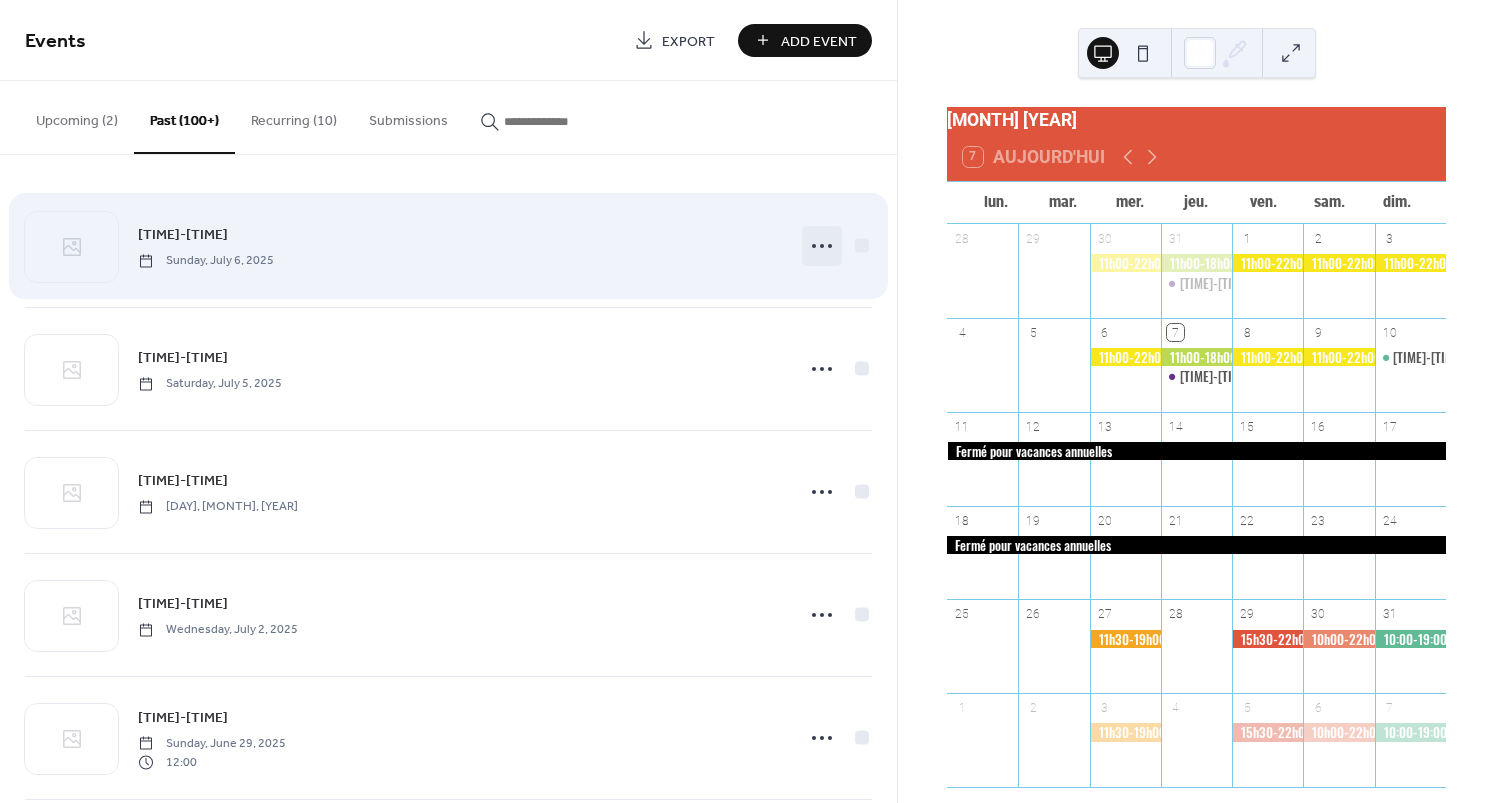 click 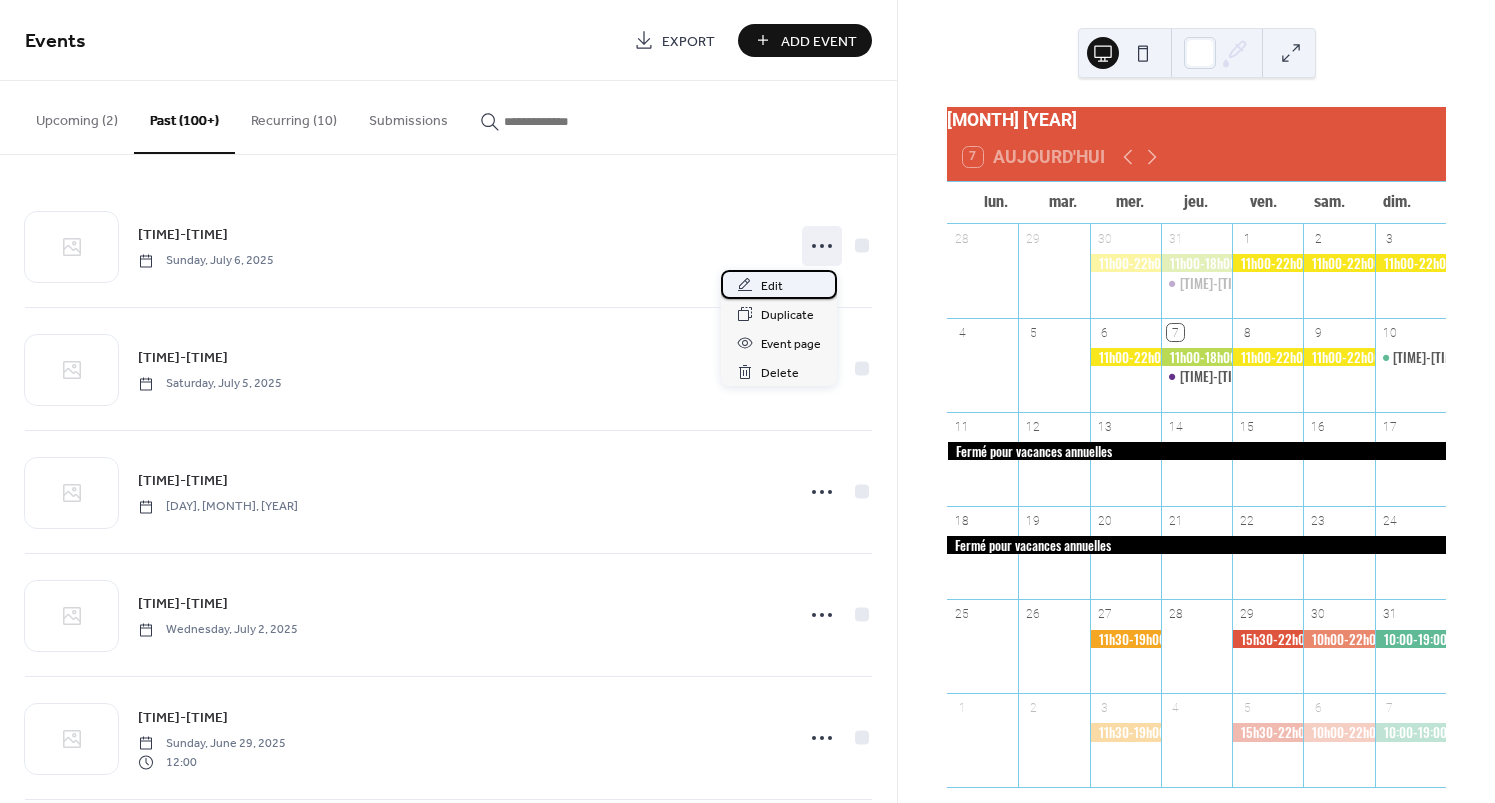 click on "Edit" at bounding box center [772, 286] 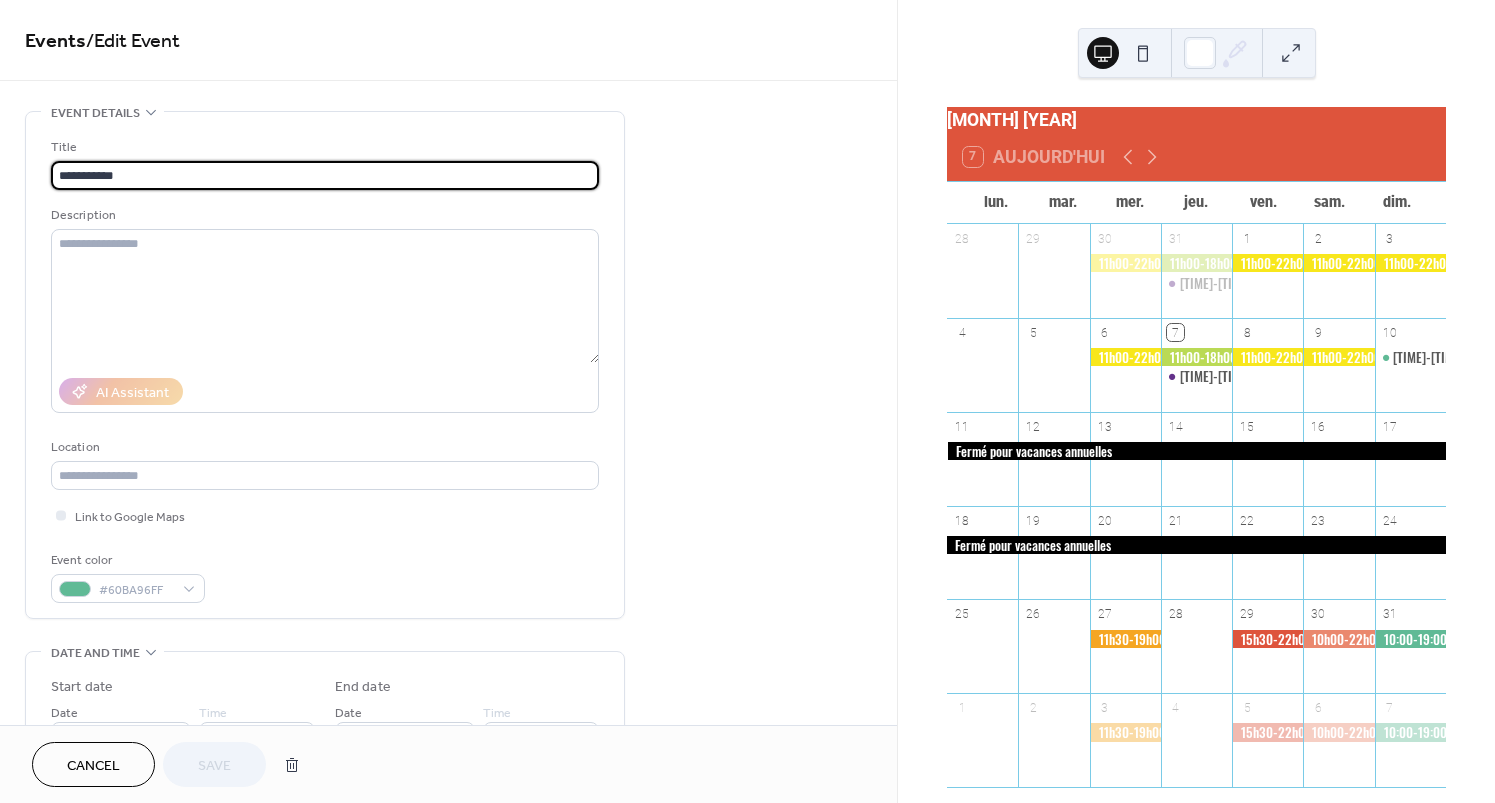 scroll, scrollTop: 0, scrollLeft: 0, axis: both 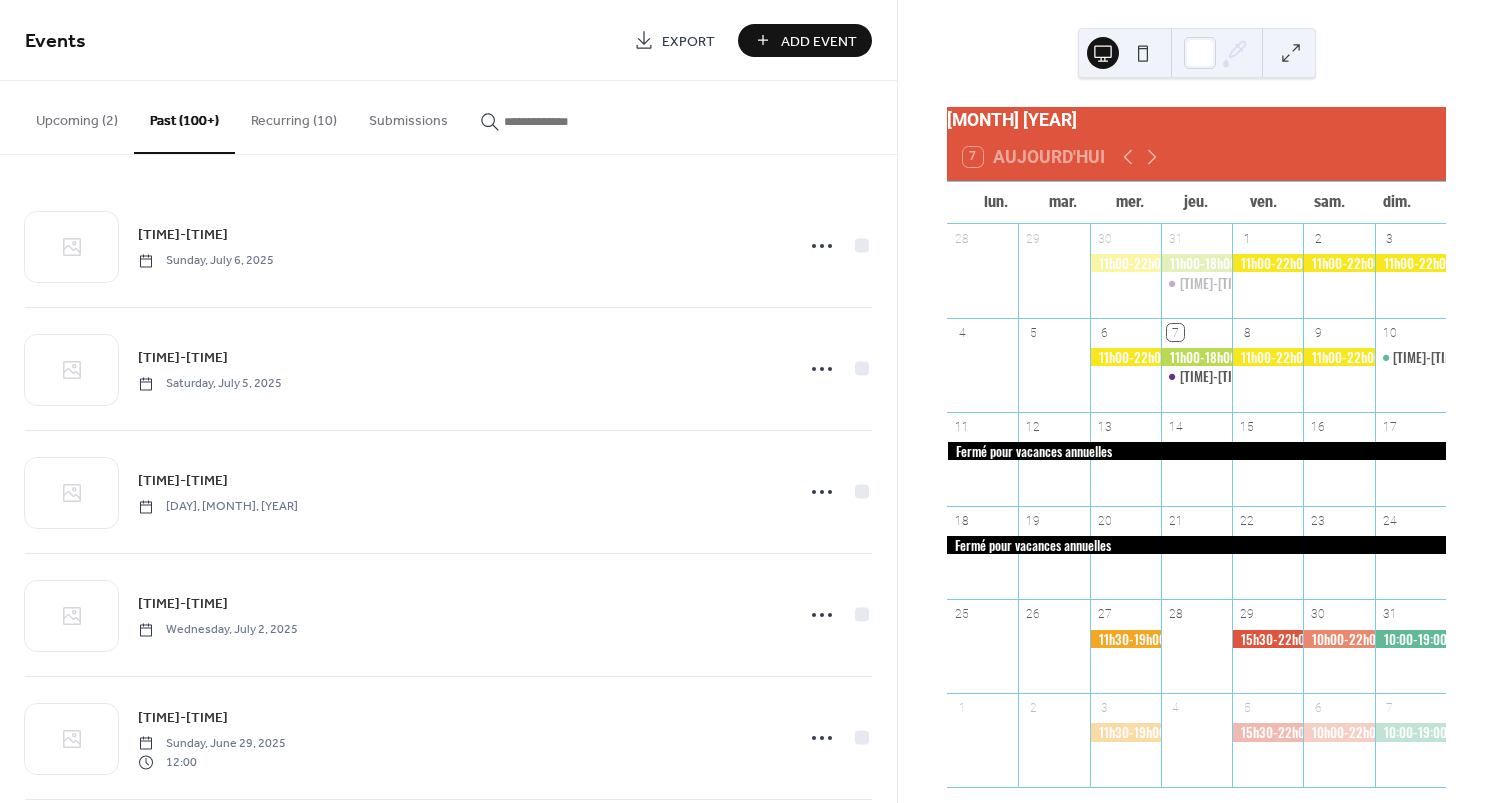 click on "Upcoming (2)" at bounding box center [77, 116] 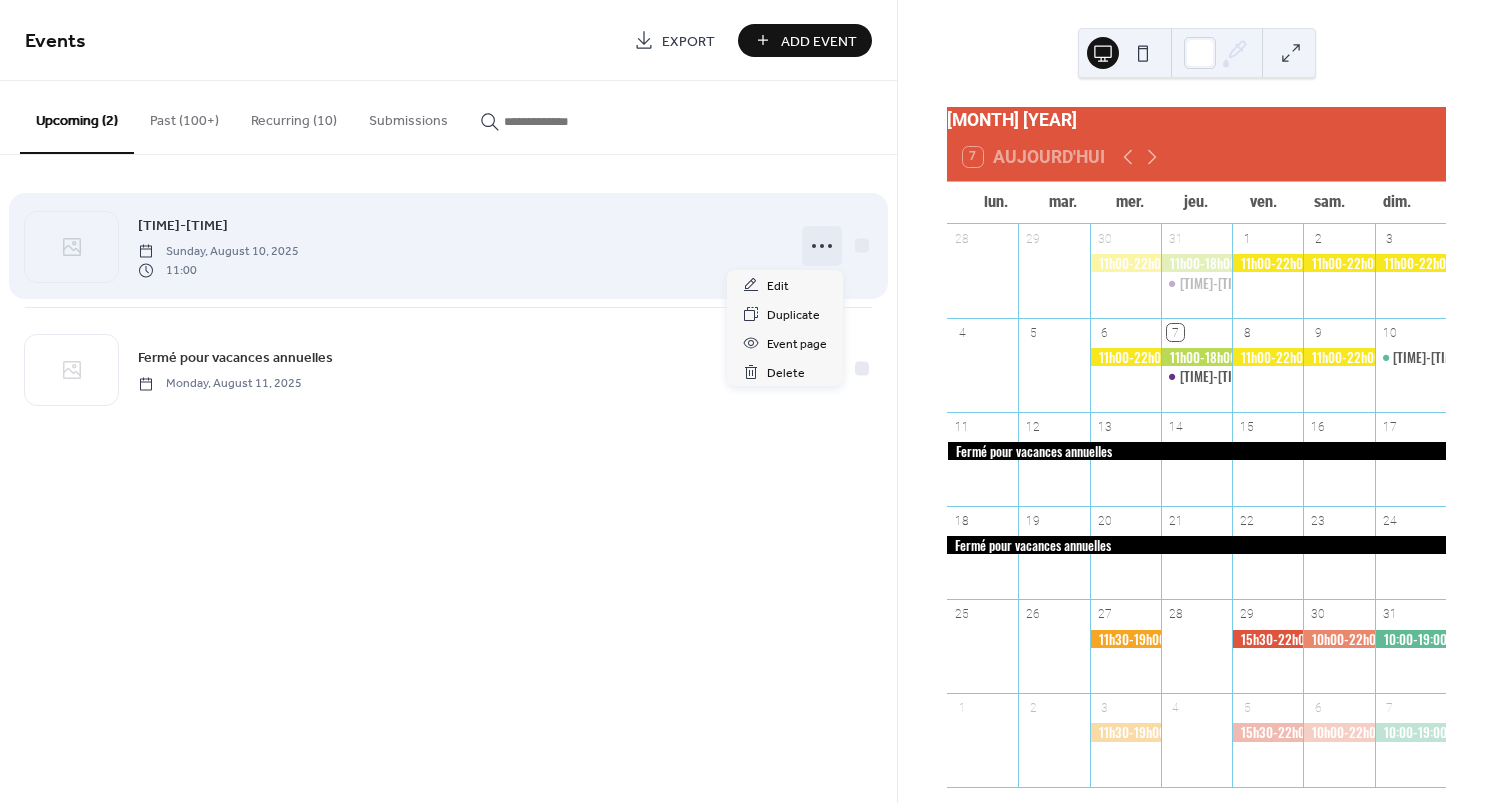 click 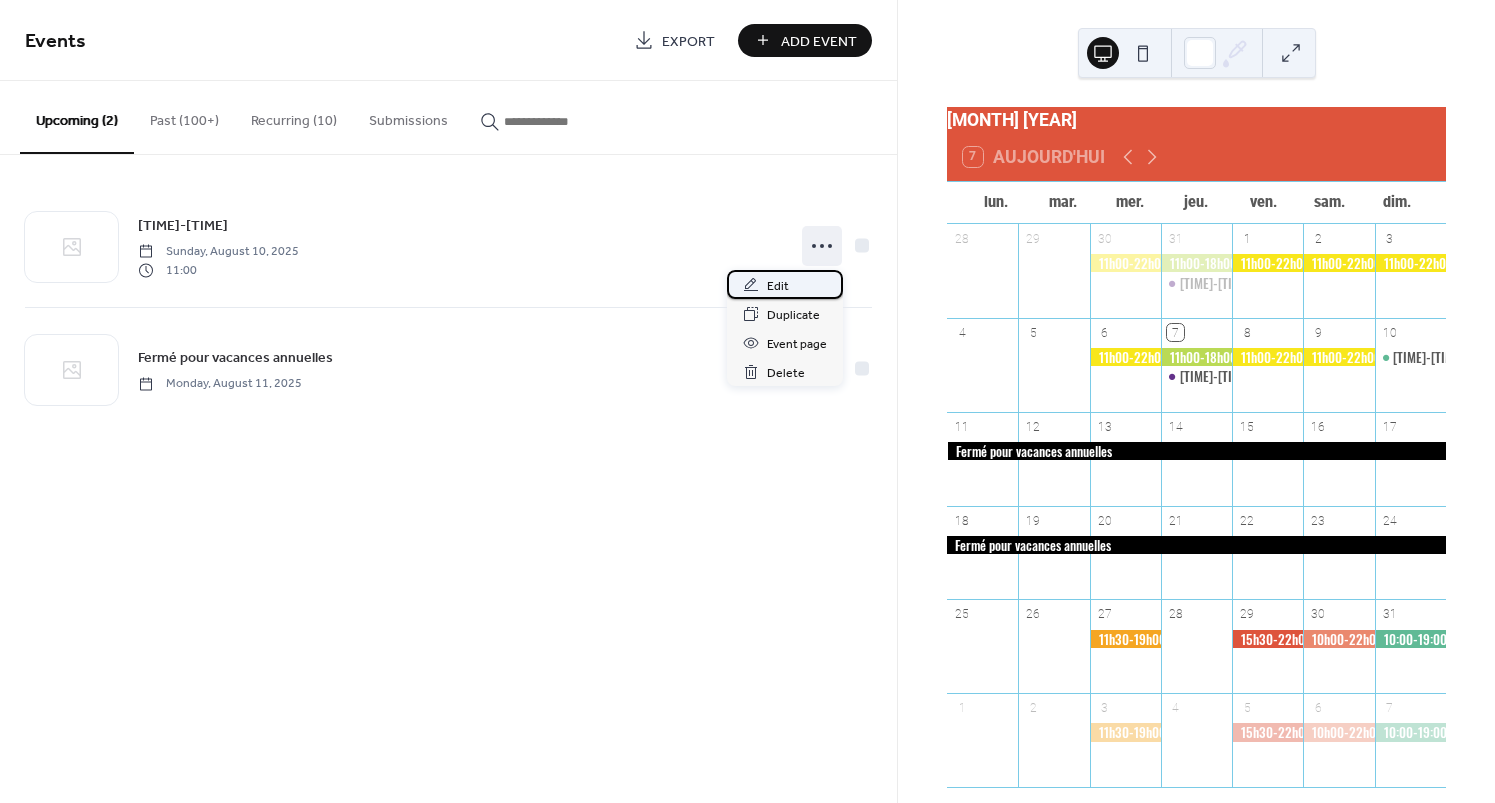 click on "Edit" at bounding box center [778, 286] 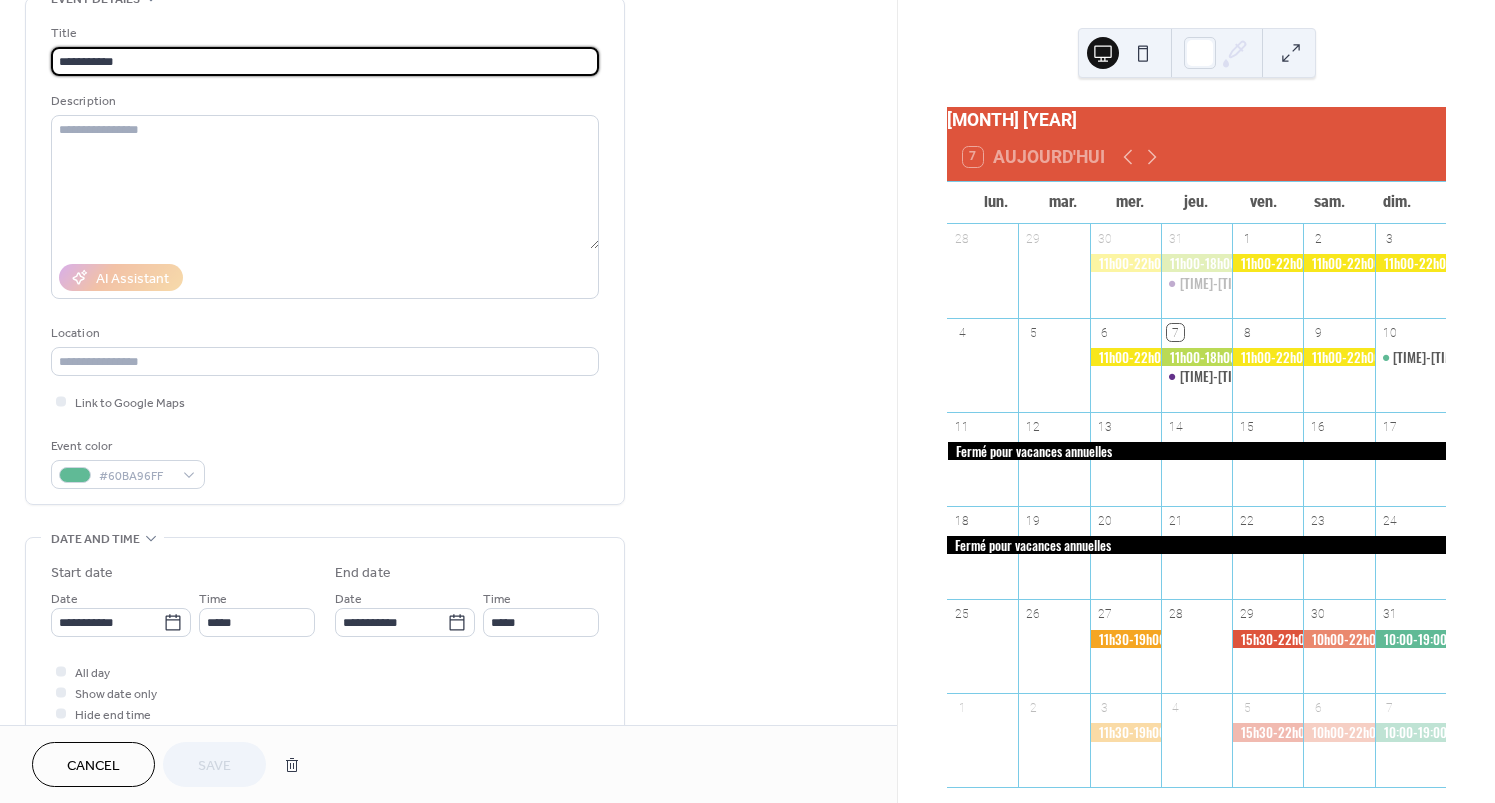scroll, scrollTop: 350, scrollLeft: 0, axis: vertical 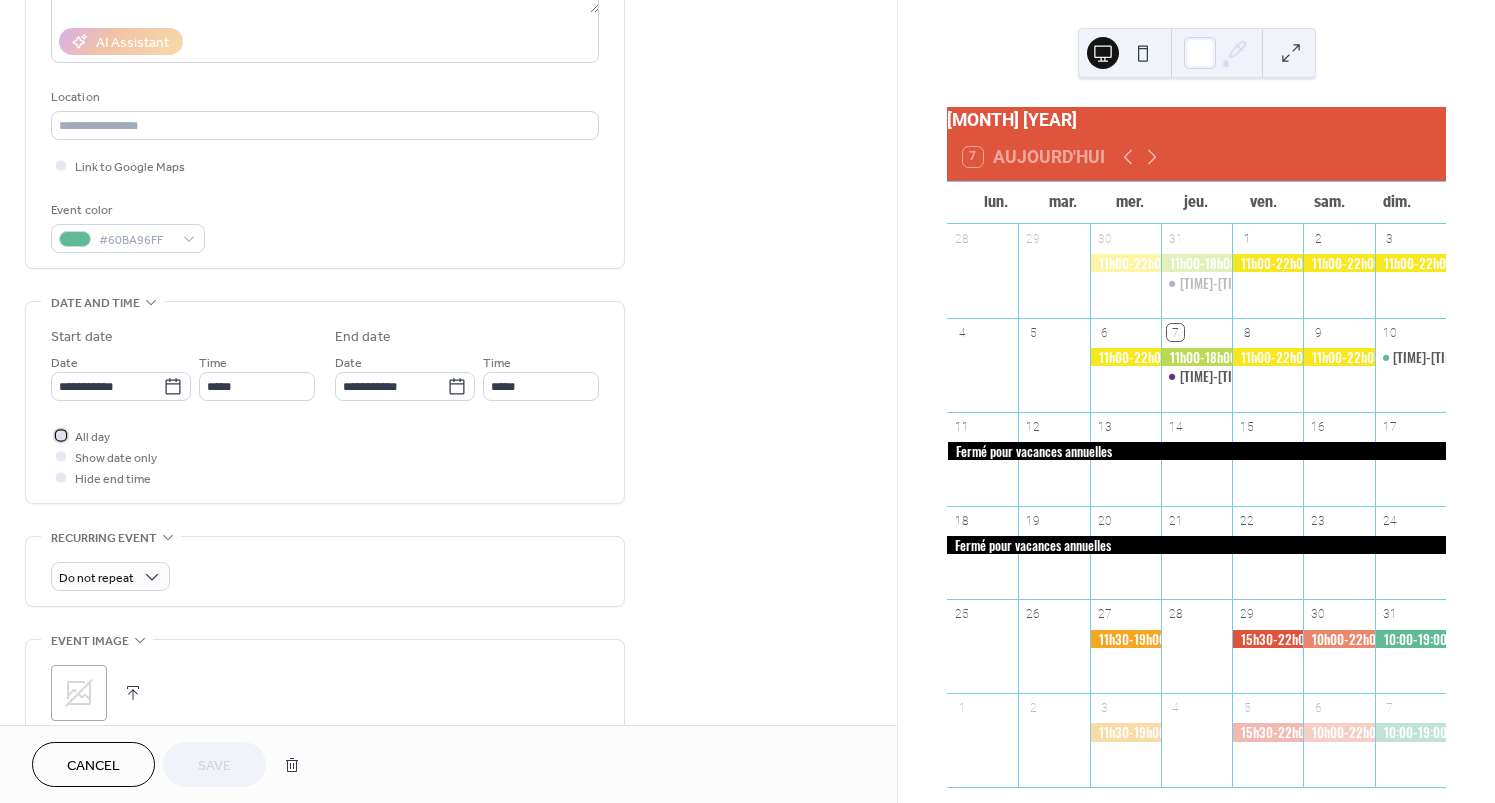 click at bounding box center [61, 435] 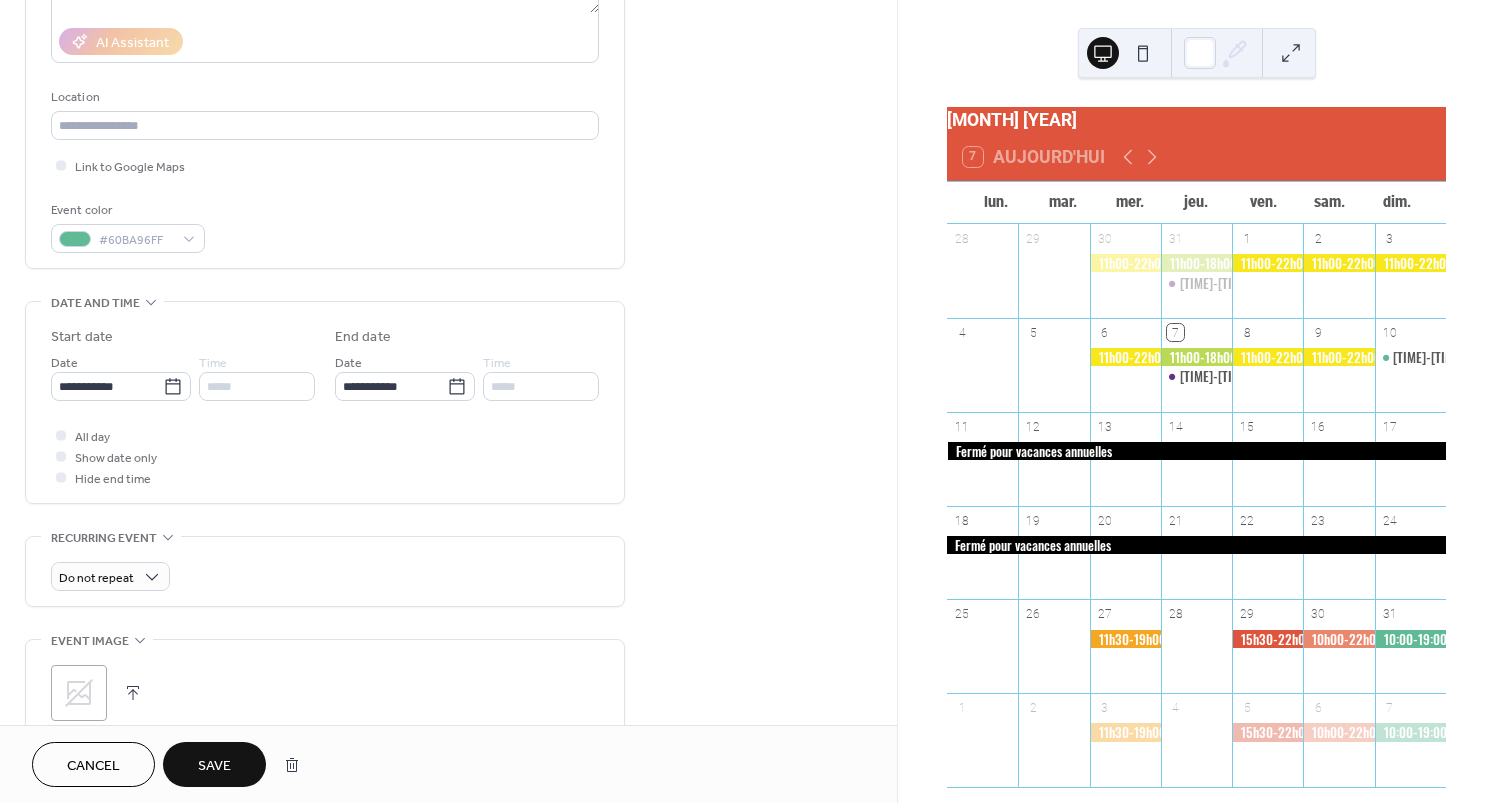 click on "Save" at bounding box center [214, 766] 